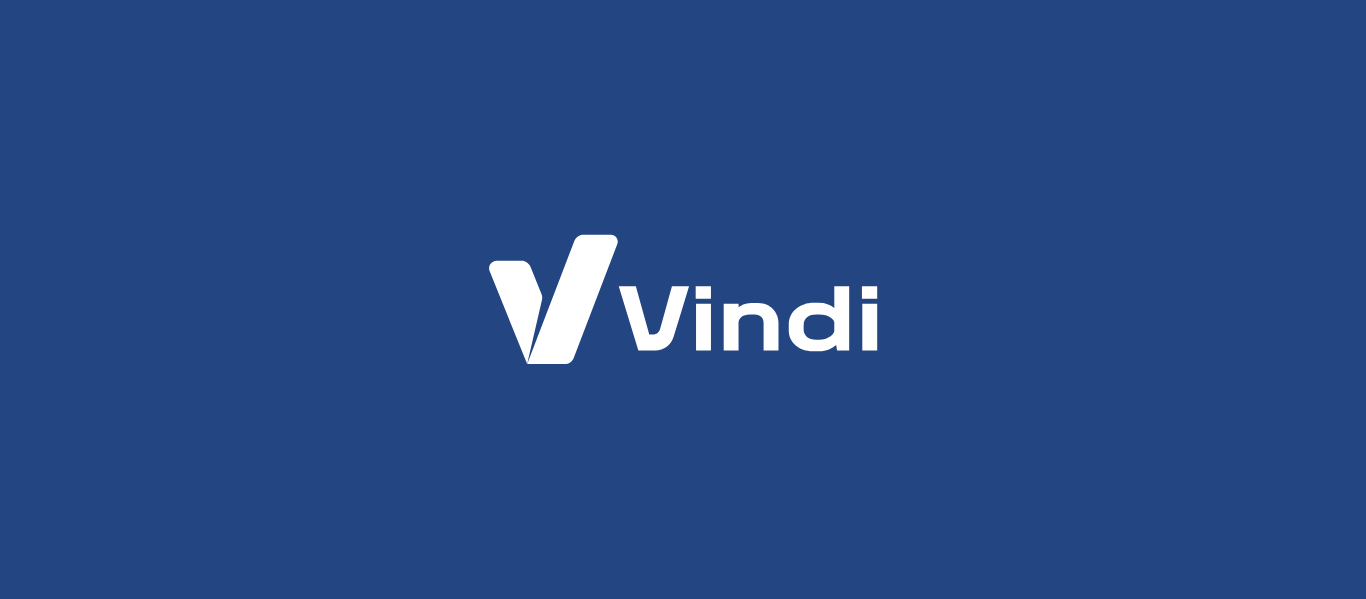 scroll, scrollTop: 0, scrollLeft: 0, axis: both 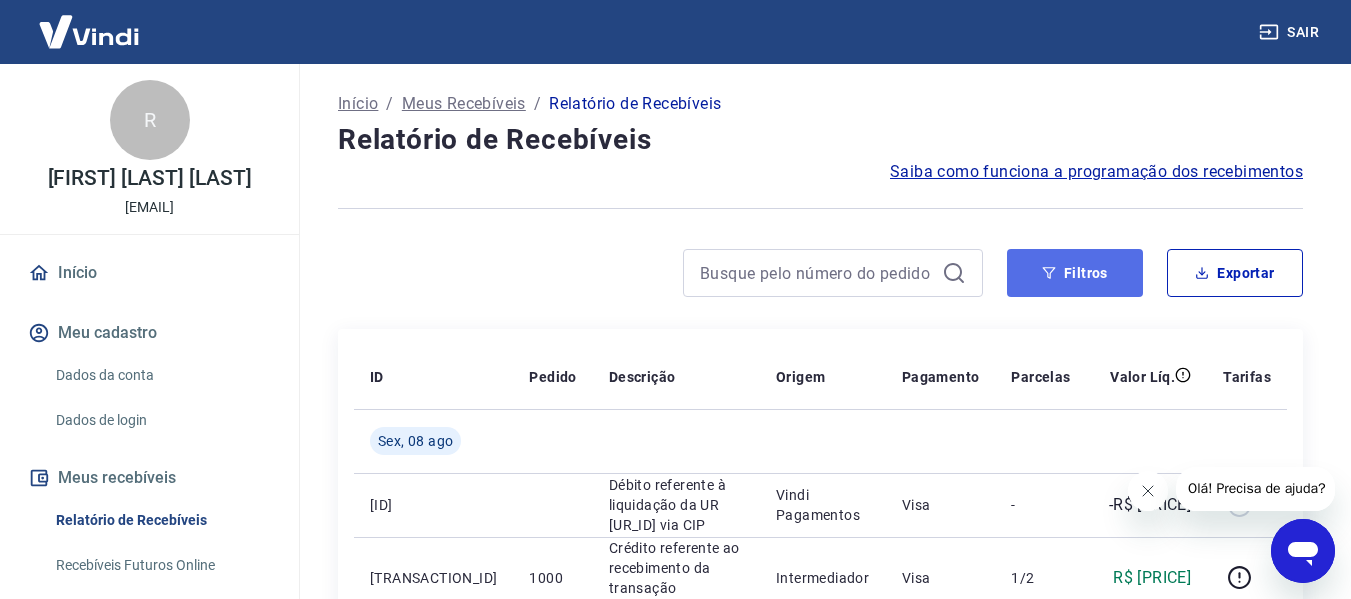 click on "Filtros" at bounding box center [1075, 273] 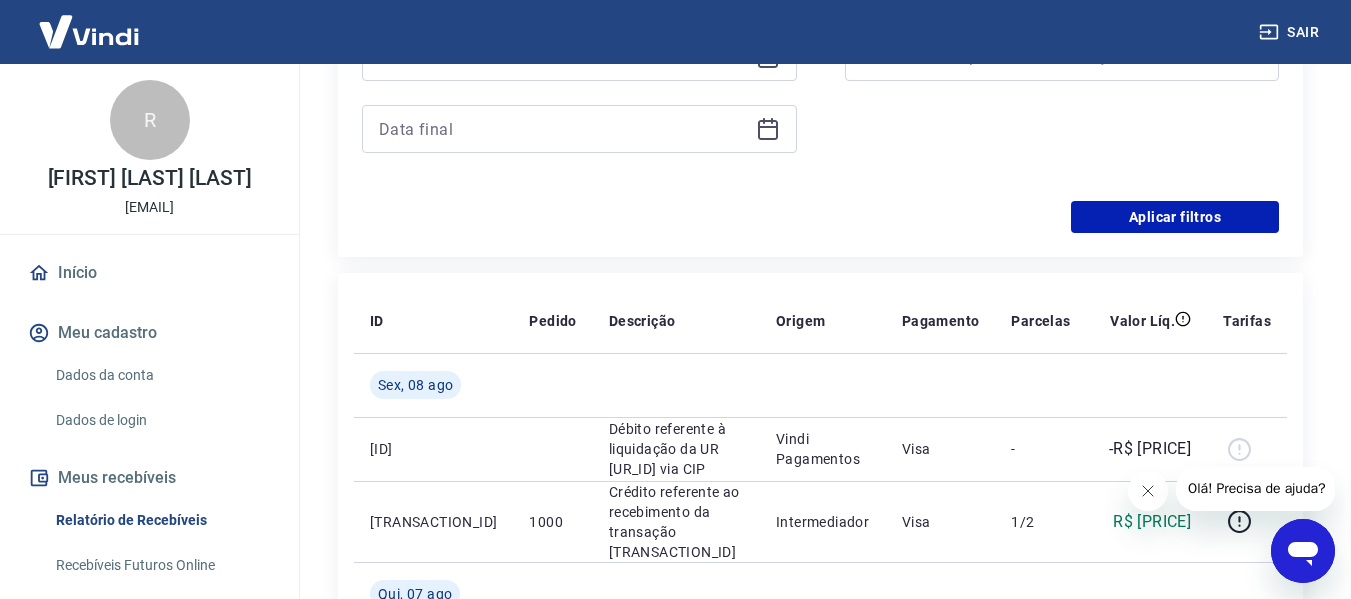 scroll, scrollTop: 300, scrollLeft: 0, axis: vertical 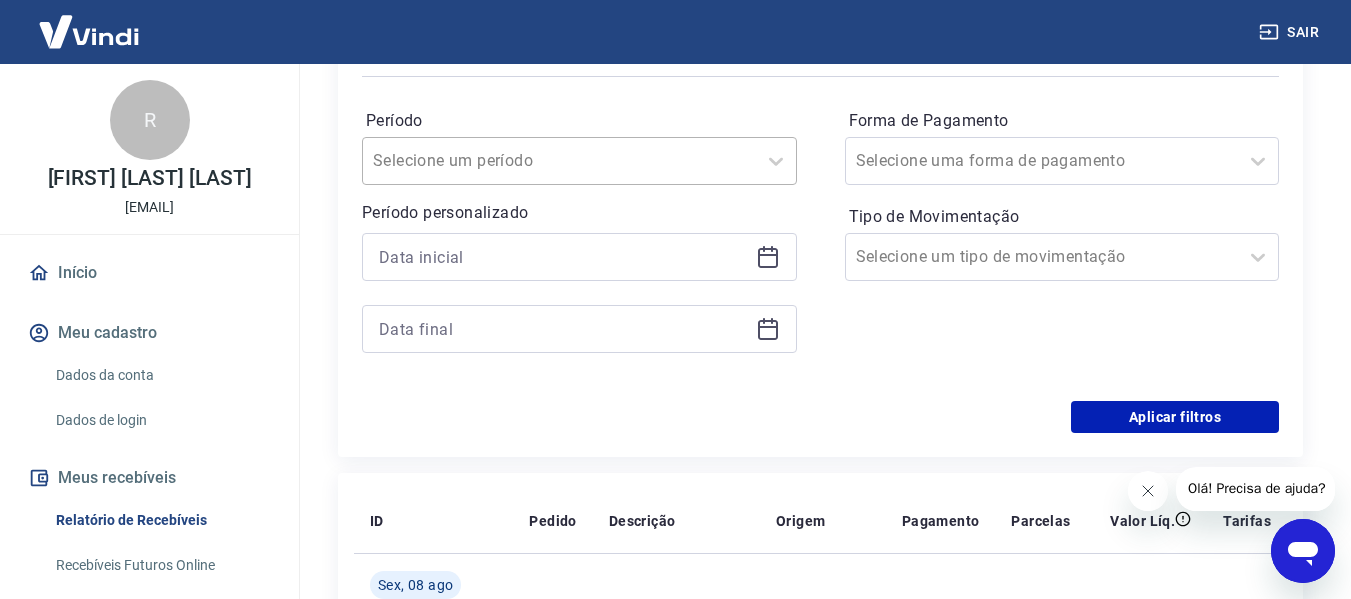 click on "Selecione um período" at bounding box center (559, 161) 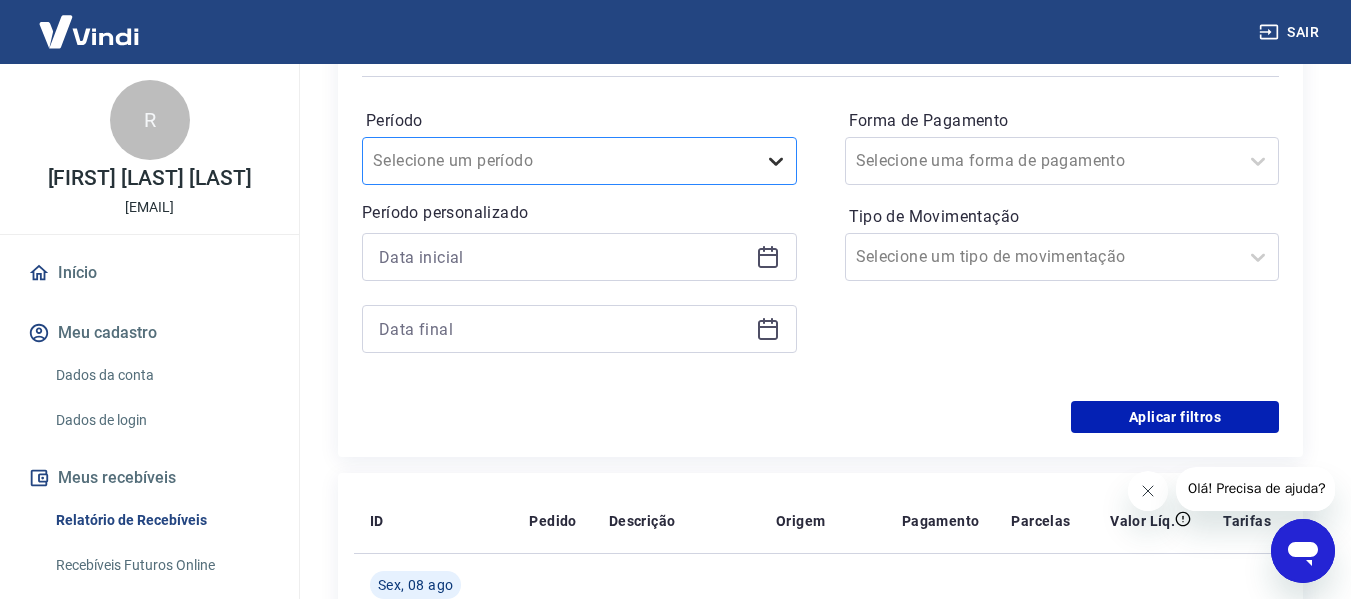 click at bounding box center (776, 161) 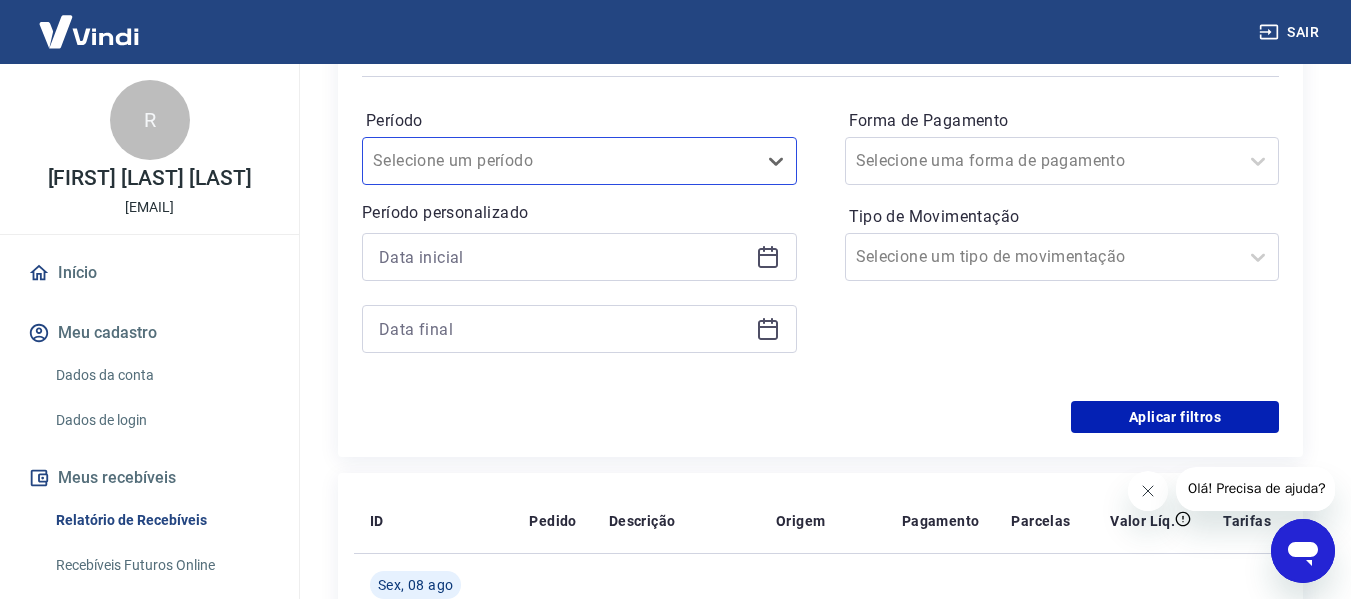 click 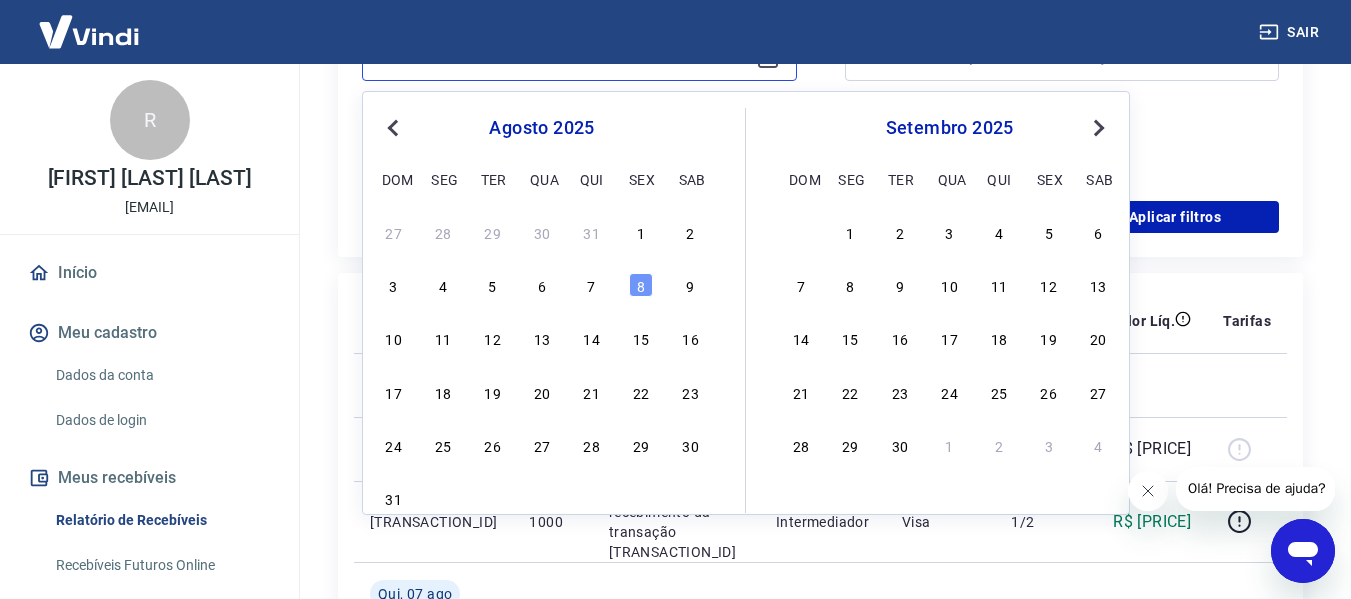 scroll, scrollTop: 600, scrollLeft: 0, axis: vertical 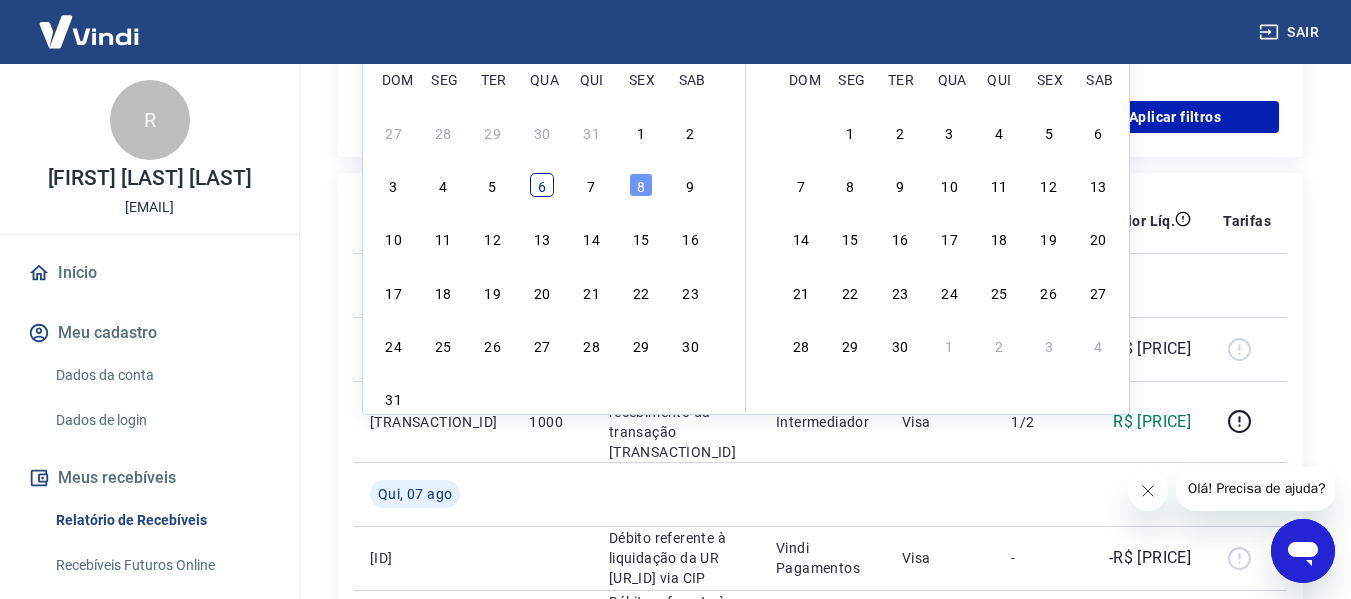 click on "3 4 5 6 7 8 9" at bounding box center [542, 185] 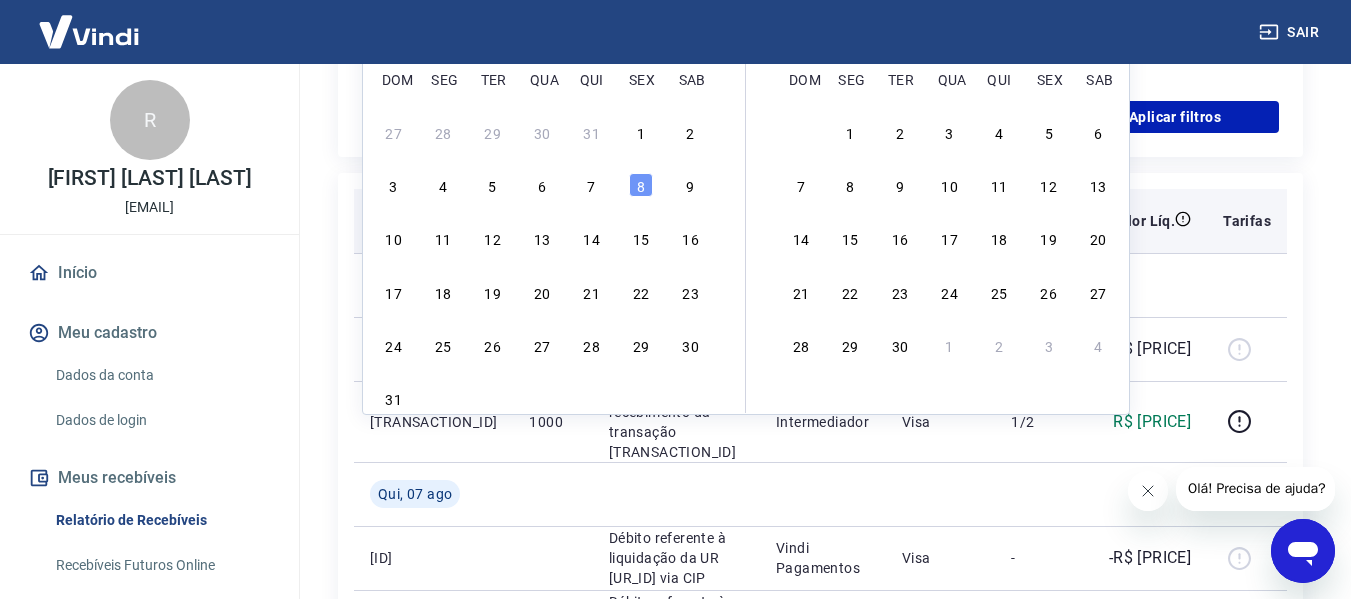 type on "06/08/2025" 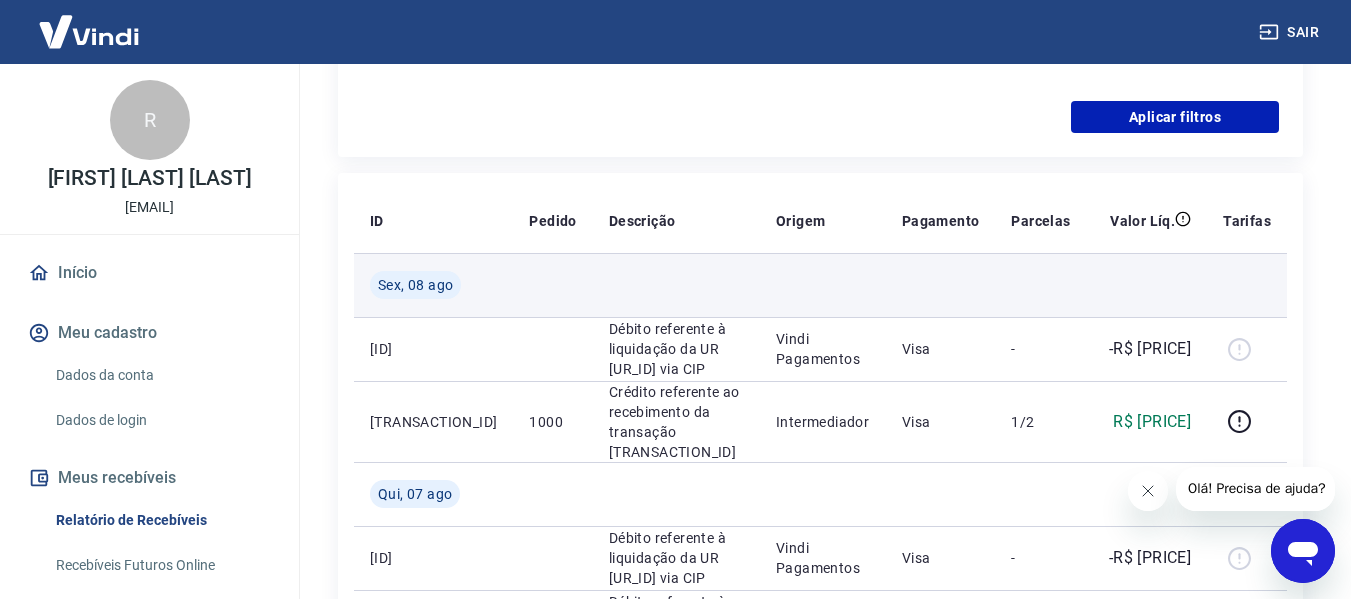scroll, scrollTop: 200, scrollLeft: 0, axis: vertical 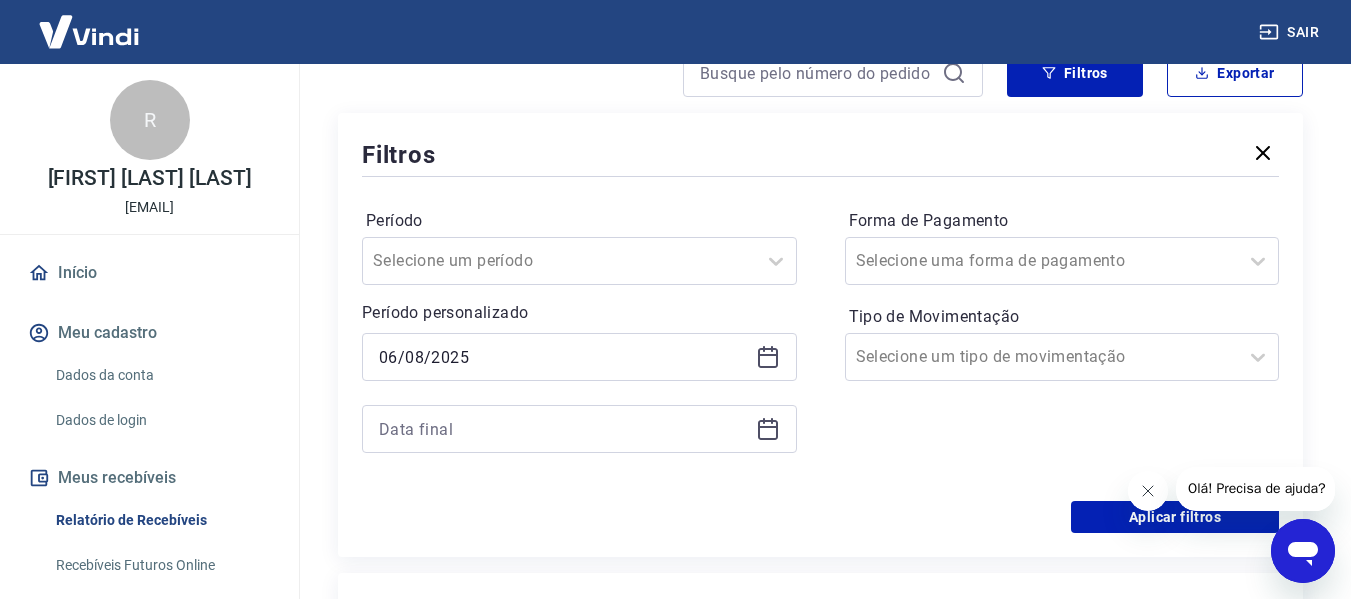 click 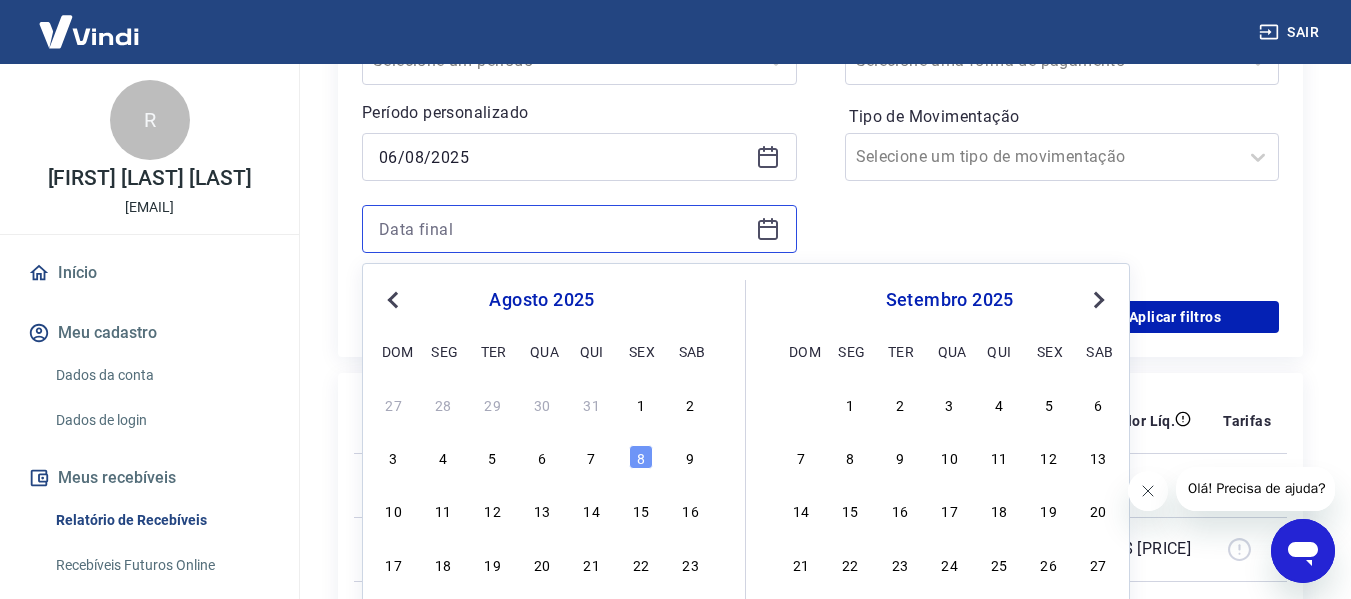 scroll, scrollTop: 500, scrollLeft: 0, axis: vertical 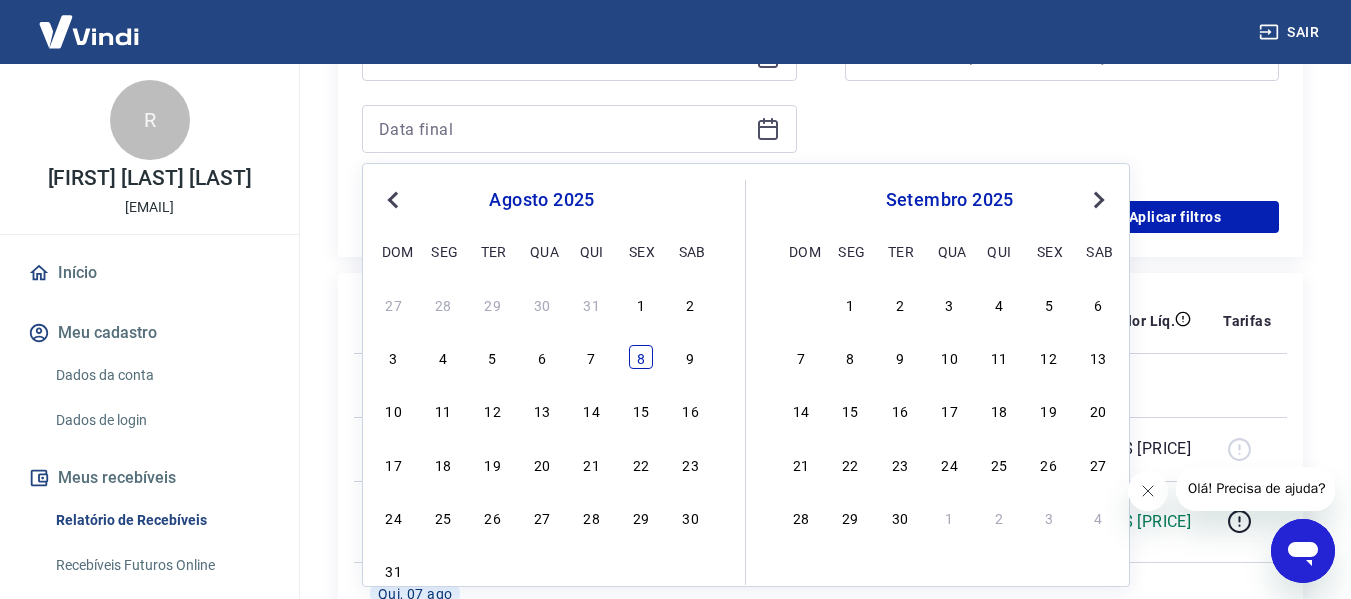 click on "8" at bounding box center [641, 357] 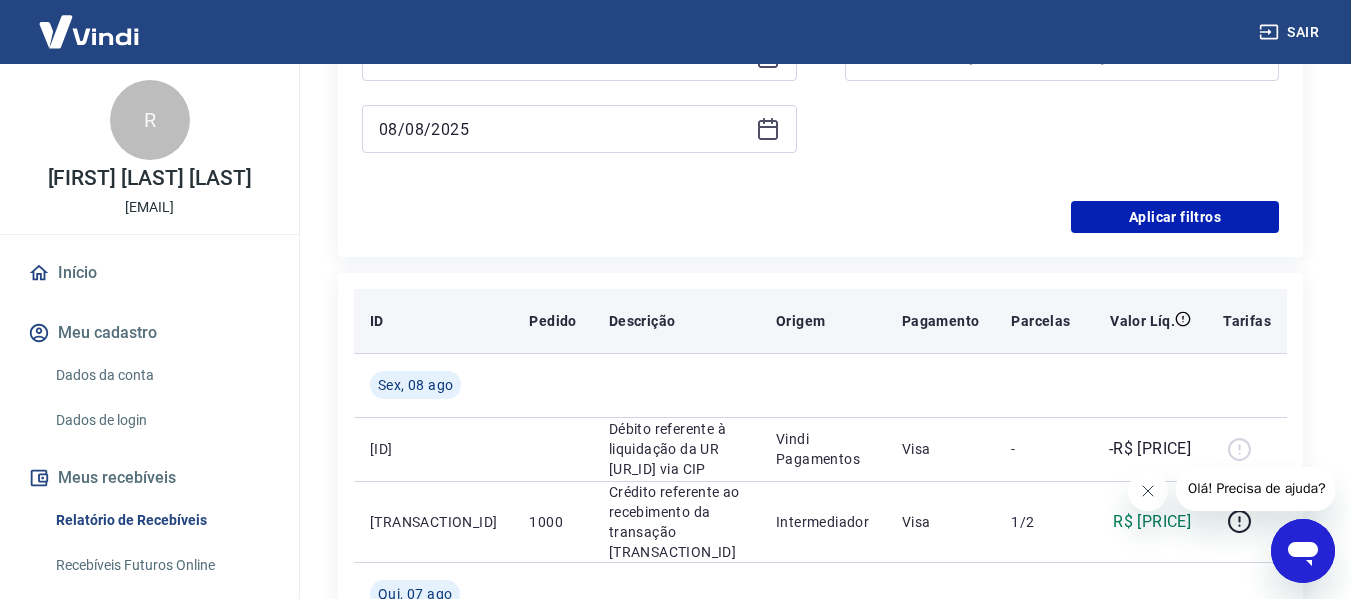 scroll, scrollTop: 200, scrollLeft: 0, axis: vertical 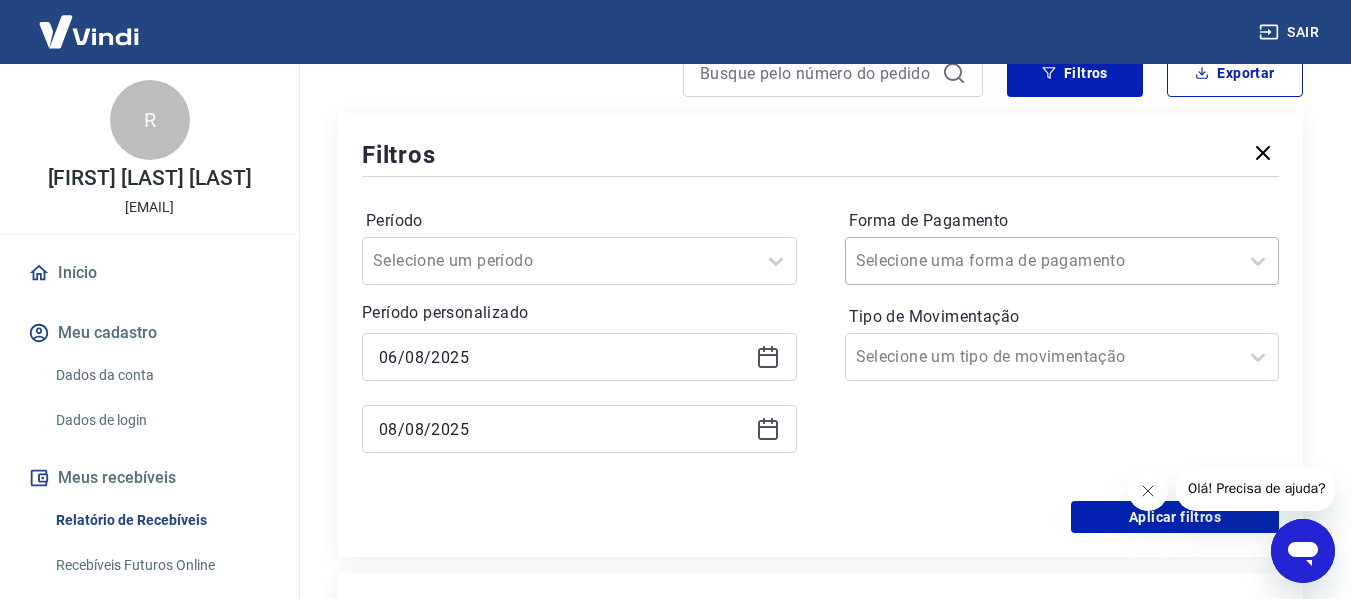 click on "Forma de Pagamento" at bounding box center (957, 261) 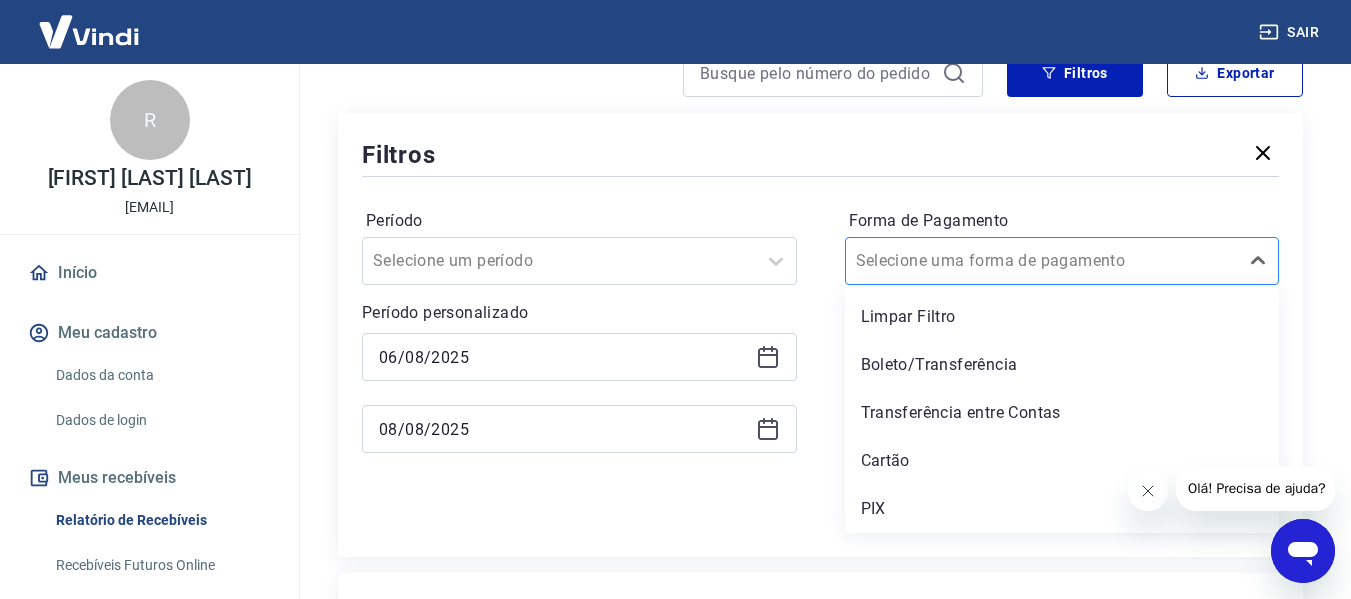 click at bounding box center (1042, 261) 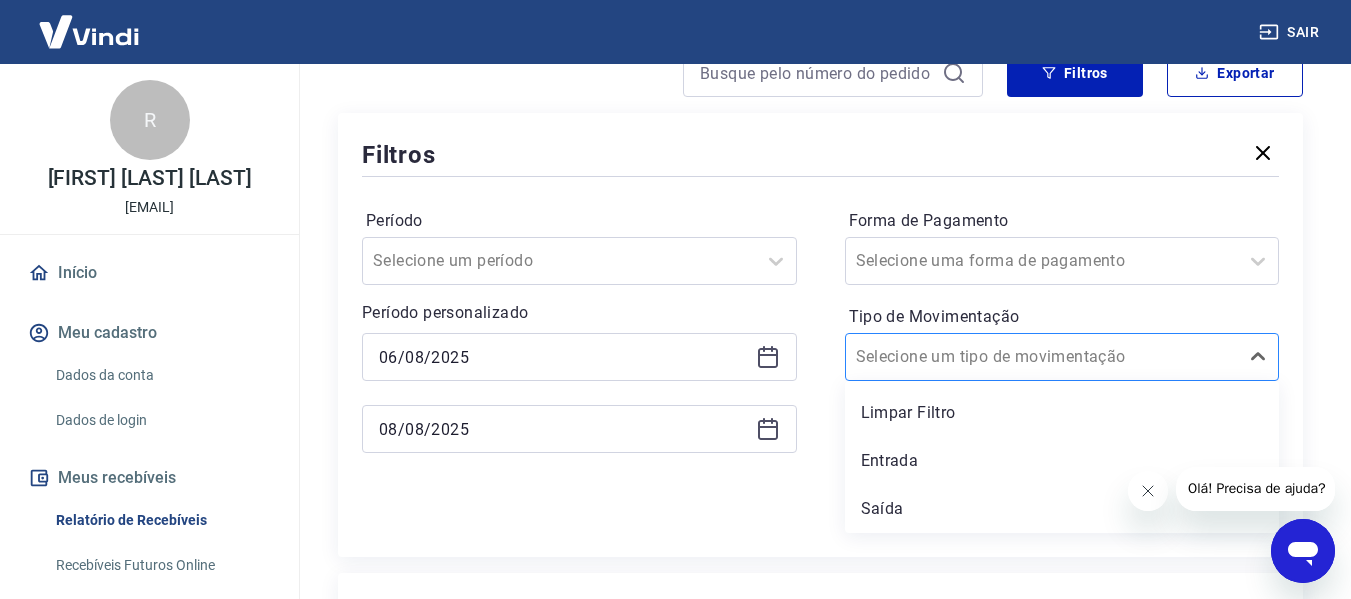 click on "Selecione um tipo de movimentação" at bounding box center (1062, 357) 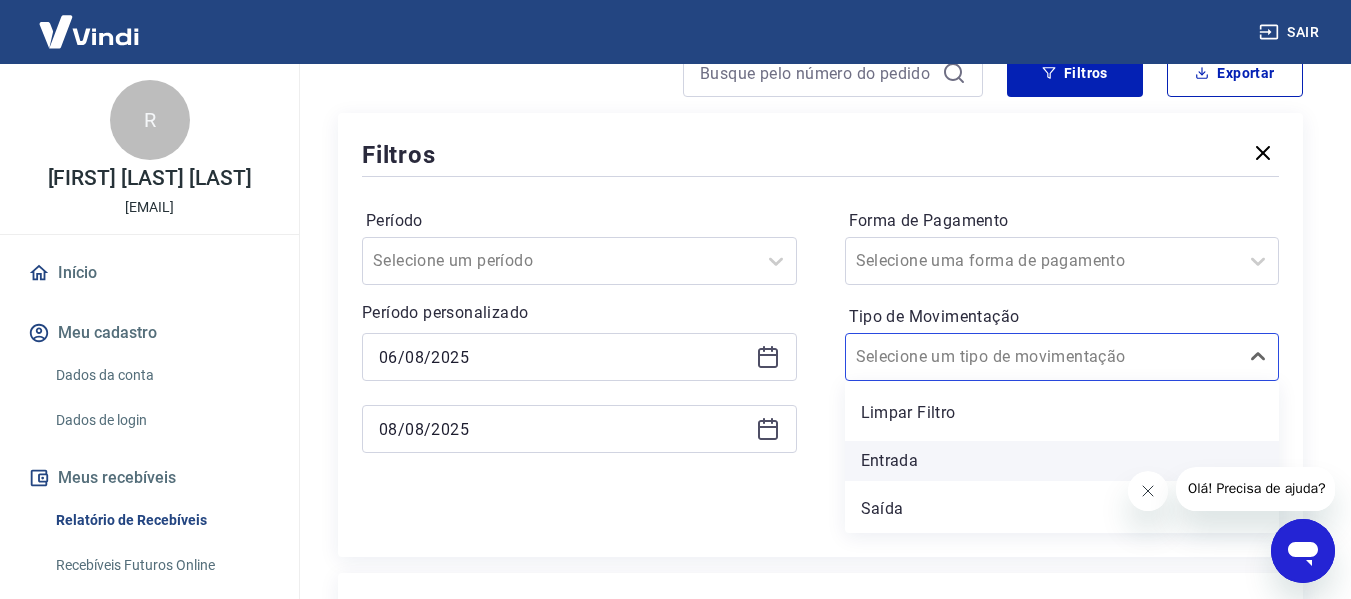 click on "Entrada" at bounding box center (1062, 461) 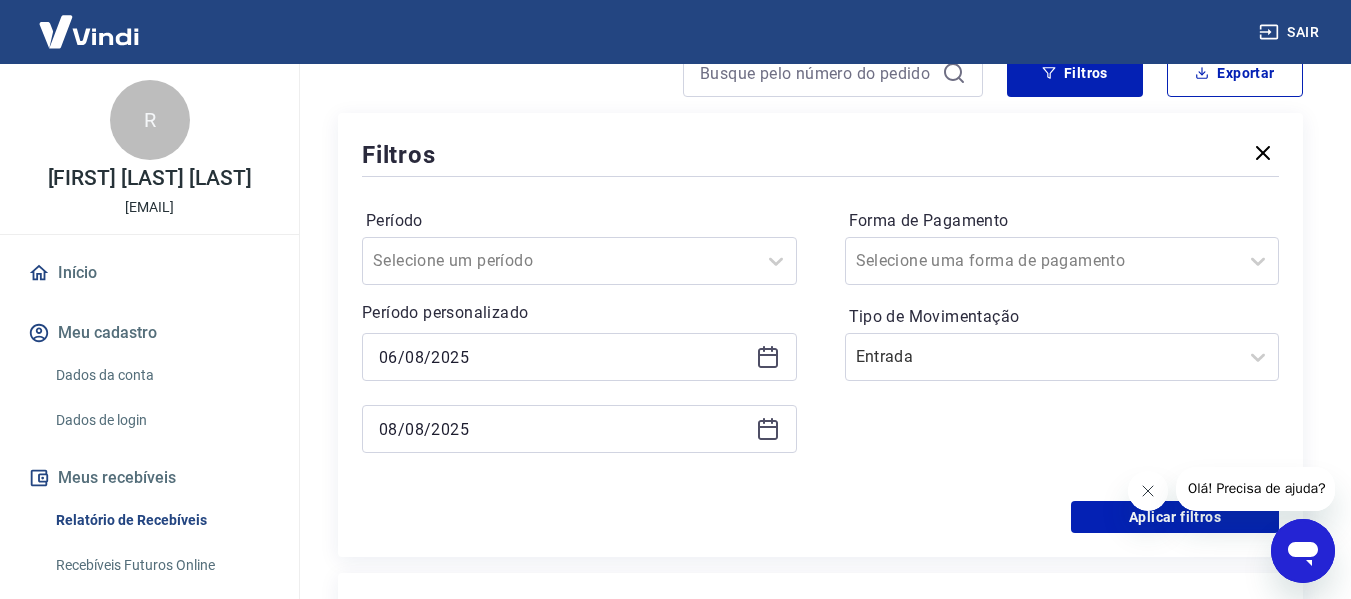 scroll, scrollTop: 300, scrollLeft: 0, axis: vertical 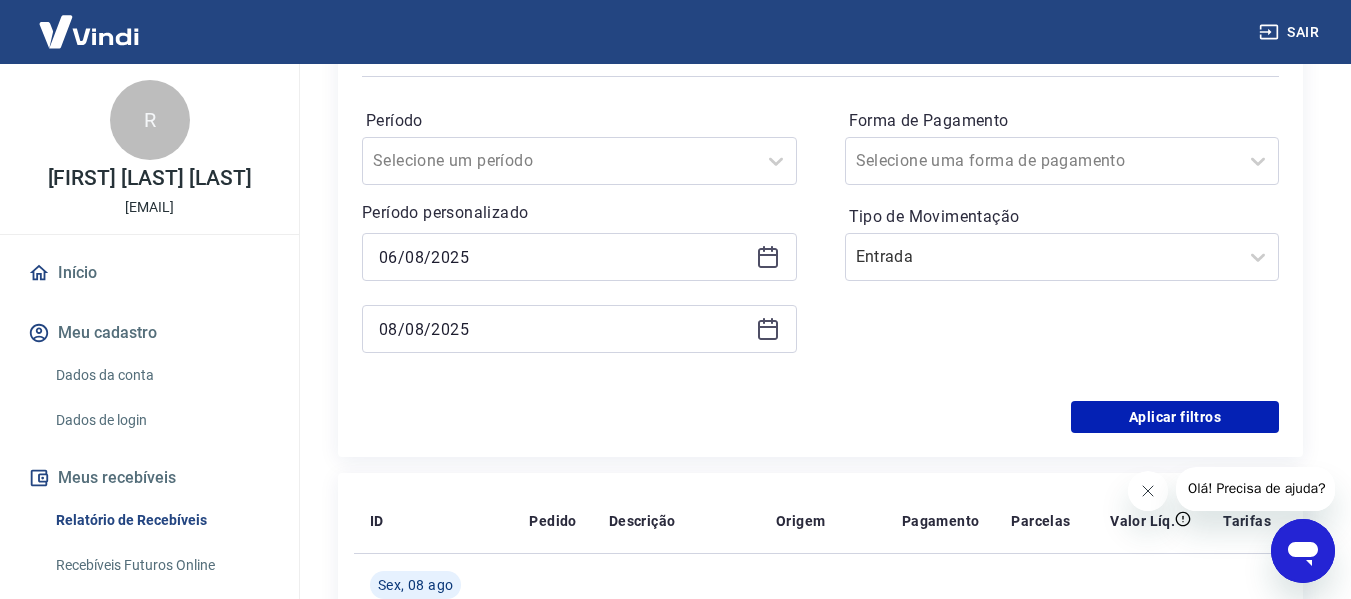 click on "Filtros Período Selecione um período Período personalizado Selected date: quarta-feira, [DAY] de [MONTH] de [YEAR] [DATE] Selected date: sexta-feira, [DAY] de [MONTH] de [YEAR] [DATE] Forma de Pagamento Selecione uma forma de pagamento Tipo de Movimentação Entrada Aplicar filtros" at bounding box center [820, 235] 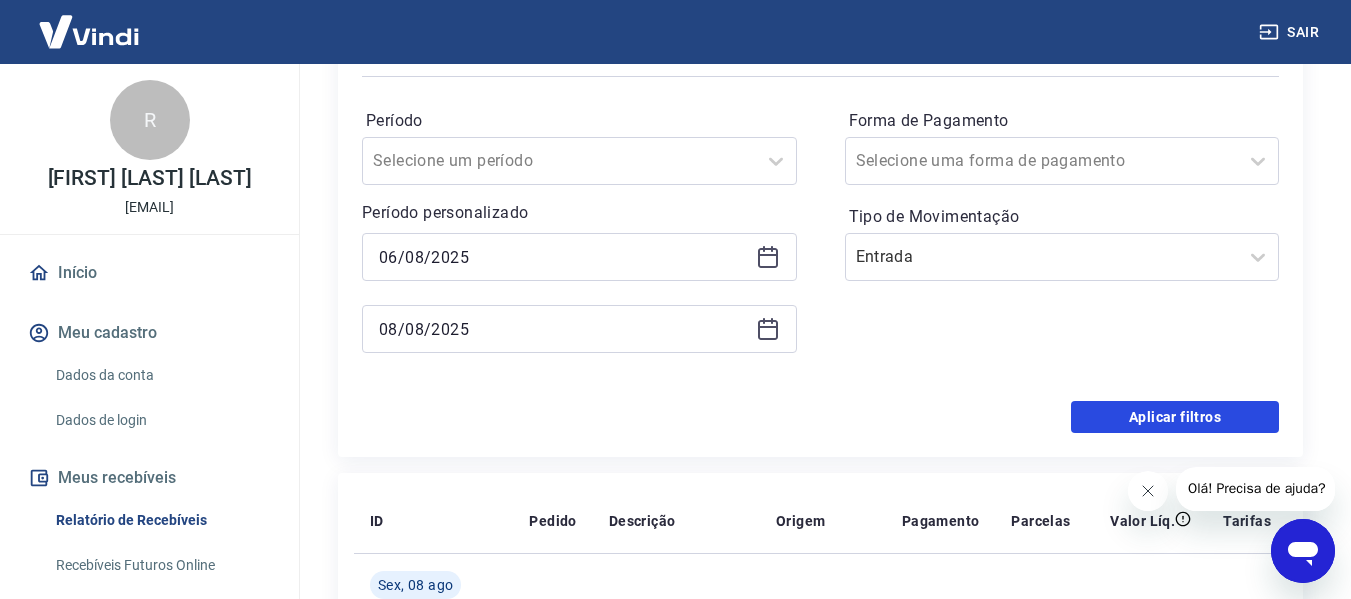 click on "Aplicar filtros" at bounding box center (1175, 417) 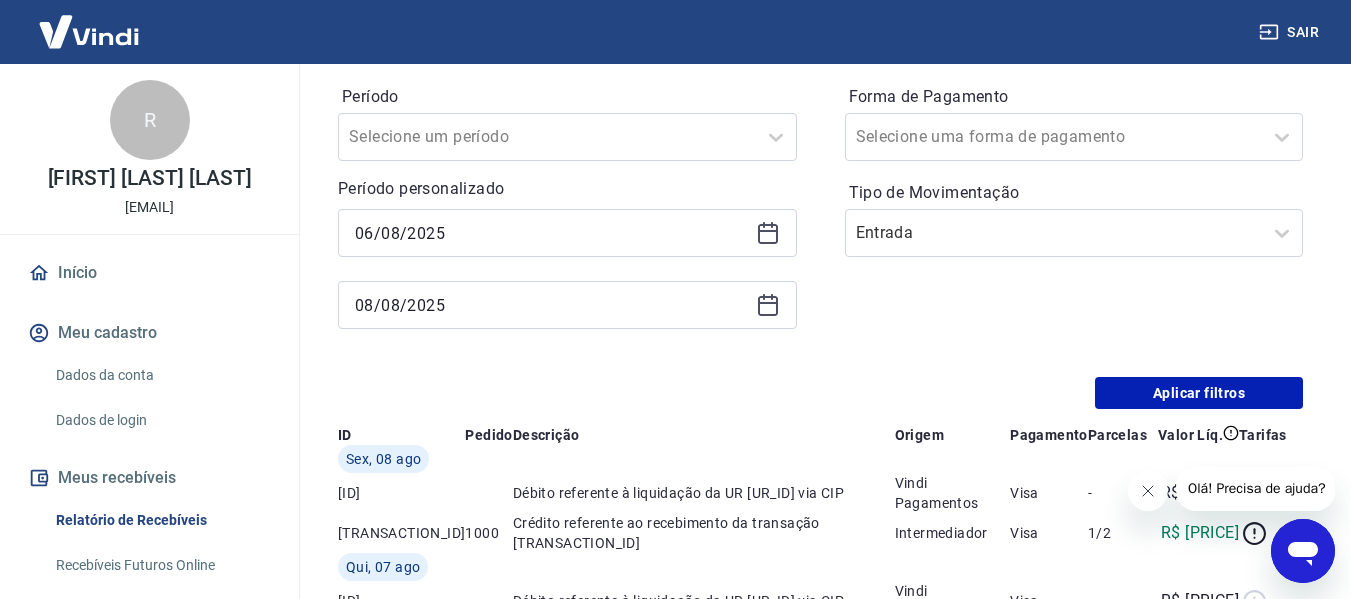 click on "Início / Meus Recebíveis / Relatório de Recebíveis Relatório de Recebíveis Saiba como funciona a programação dos recebimentos Saiba como funciona a programação dos recebimentos Filtros Exportar Filtros Período Selecione um período Período personalizado Selected date: quarta-feira, [DAY] de [MONTH] de [YEAR] [DATE] Selected date: sexta-feira, [DAY] de [MONTH] de [YEAR] [DATE] Forma de Pagamento Selecione uma forma de pagamento Tipo de Movimentação Entrada Aplicar filtros ID Pedido Descrição Origem Pagamento Parcelas Valor Líq. Tarifas Sex, [DAY] [MONTH] [YEAR] [ID] Débito referente à liquidação da UR [UR_ID] via CIP [PROVIDER] [CARD_TYPE] - -R$ [PRICE] [TRANSACTION_ID] [ID] Crédito referente ao recebimento da transação [TRANSACTION_ID] Intermediador [CARD_TYPE] [PARCEL] R$ [PRICE] Qui, [DAY] [MONTH] [YEAR] [ID] Débito referente à liquidação da UR [UR_ID] via CIP [PROVIDER] [CARD_TYPE] - -R$ [PRICE] [ID] Débito referente à liquidação da UR [UR_ID] via CIP [PROVIDER] [CARD_TYPE] - -R$ [PRICE] [ID] [ID] [ID] Intermediador" at bounding box center (820, 754) 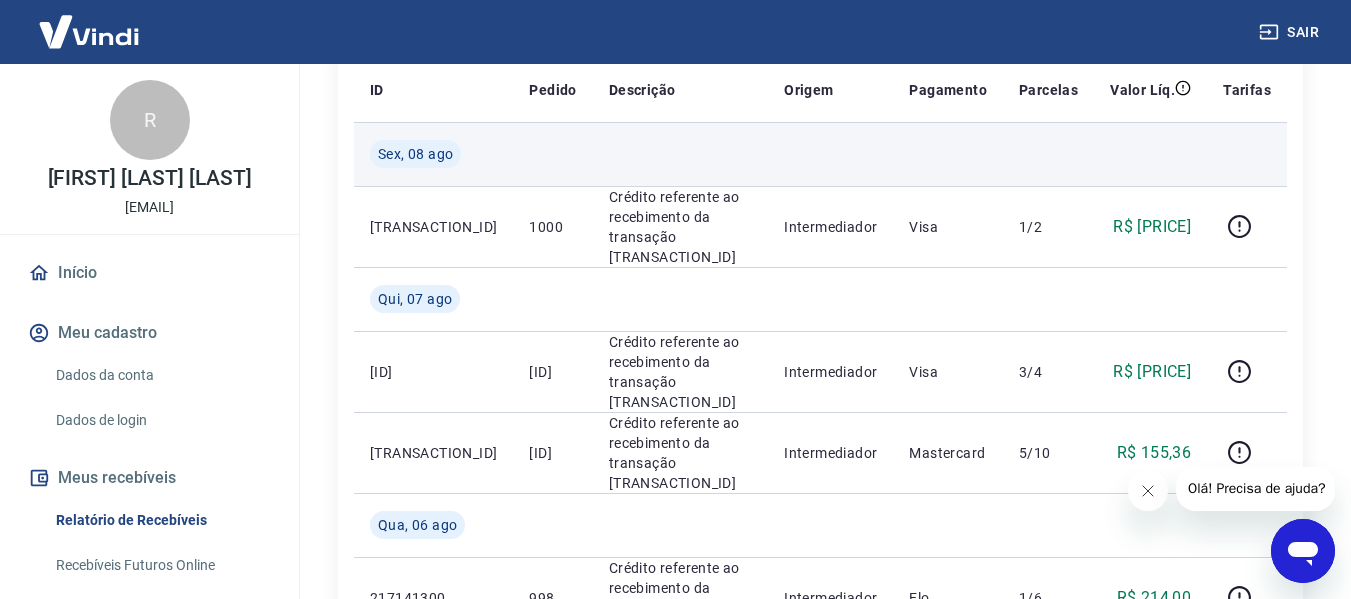 scroll, scrollTop: 0, scrollLeft: 0, axis: both 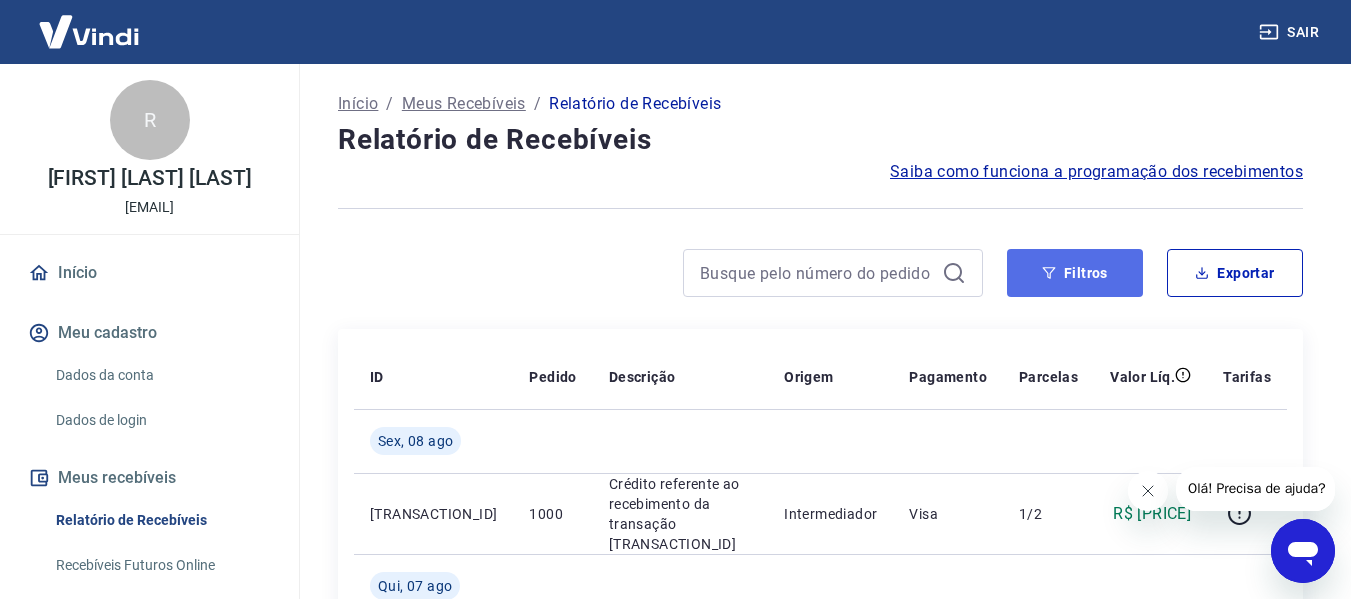 click on "Filtros" at bounding box center (1075, 273) 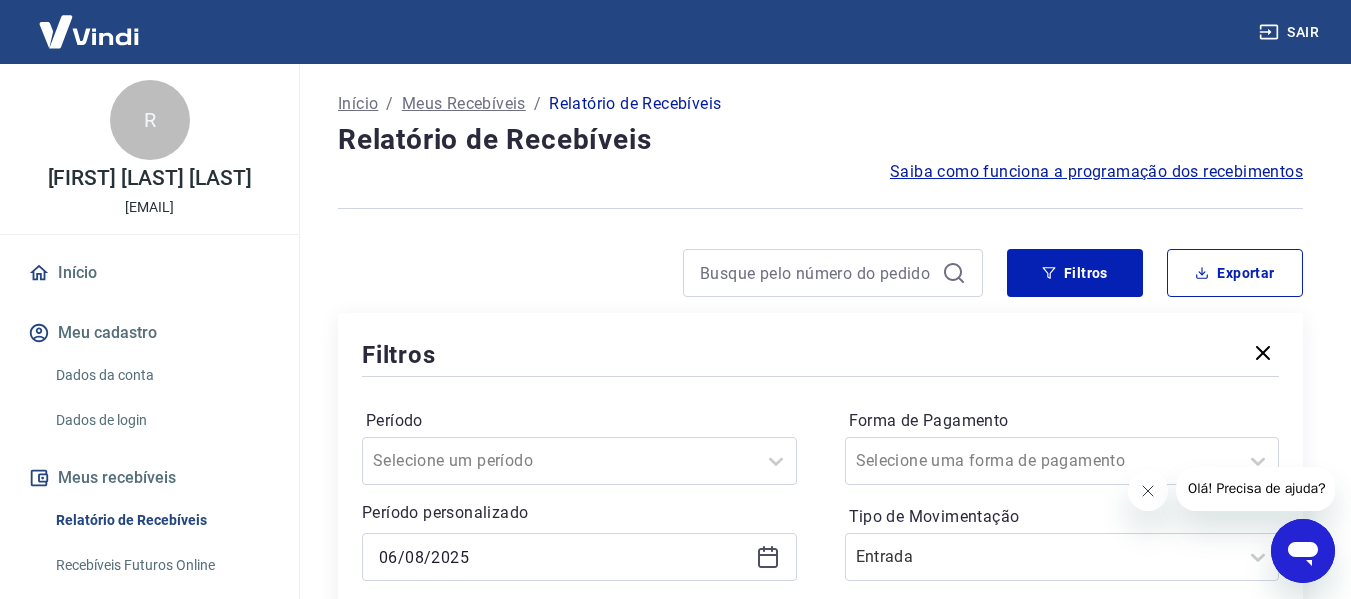 click 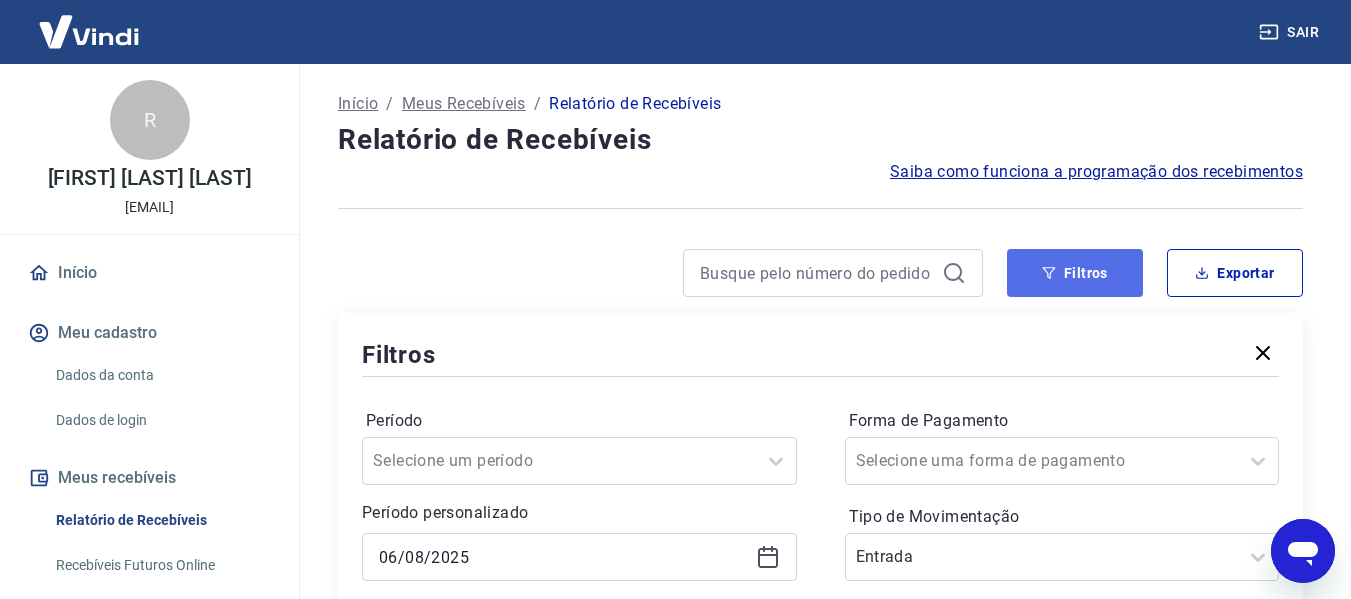 click on "Filtros" at bounding box center (1075, 273) 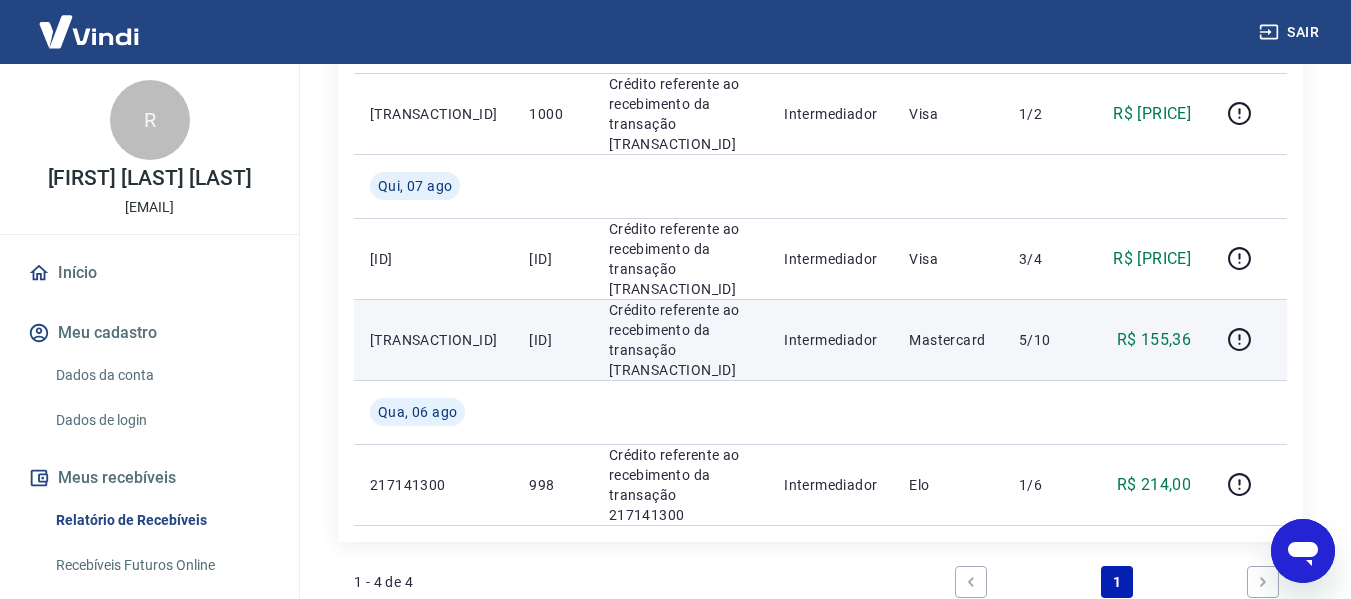 scroll, scrollTop: 500, scrollLeft: 0, axis: vertical 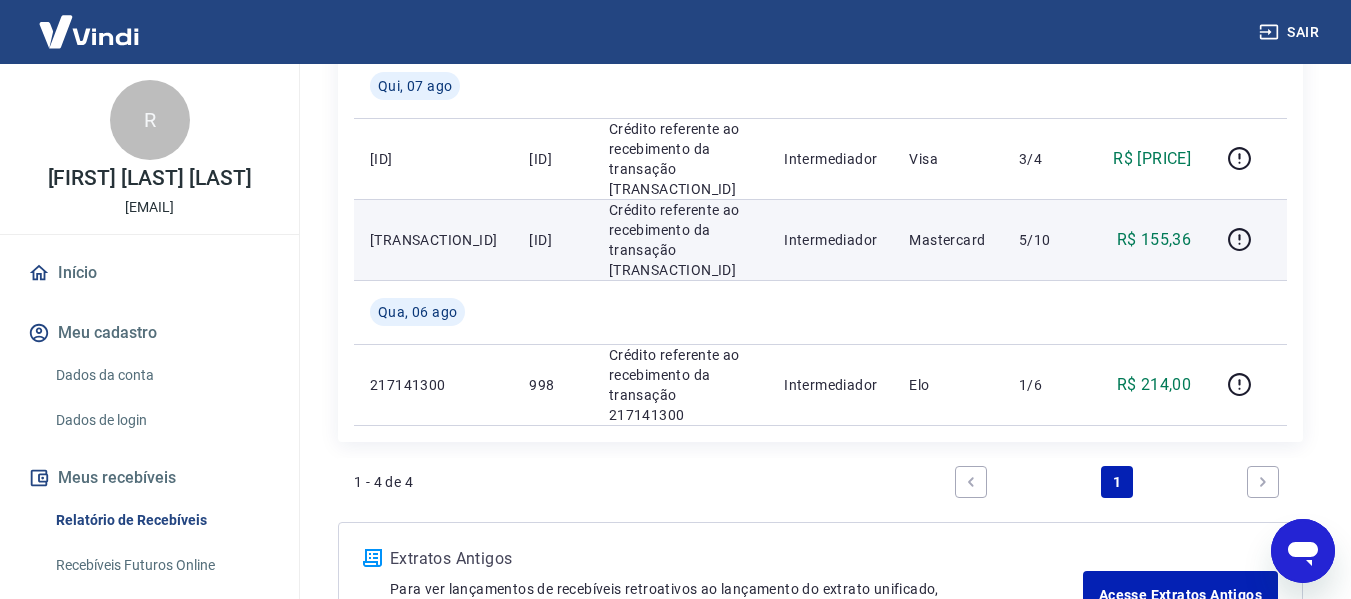 type 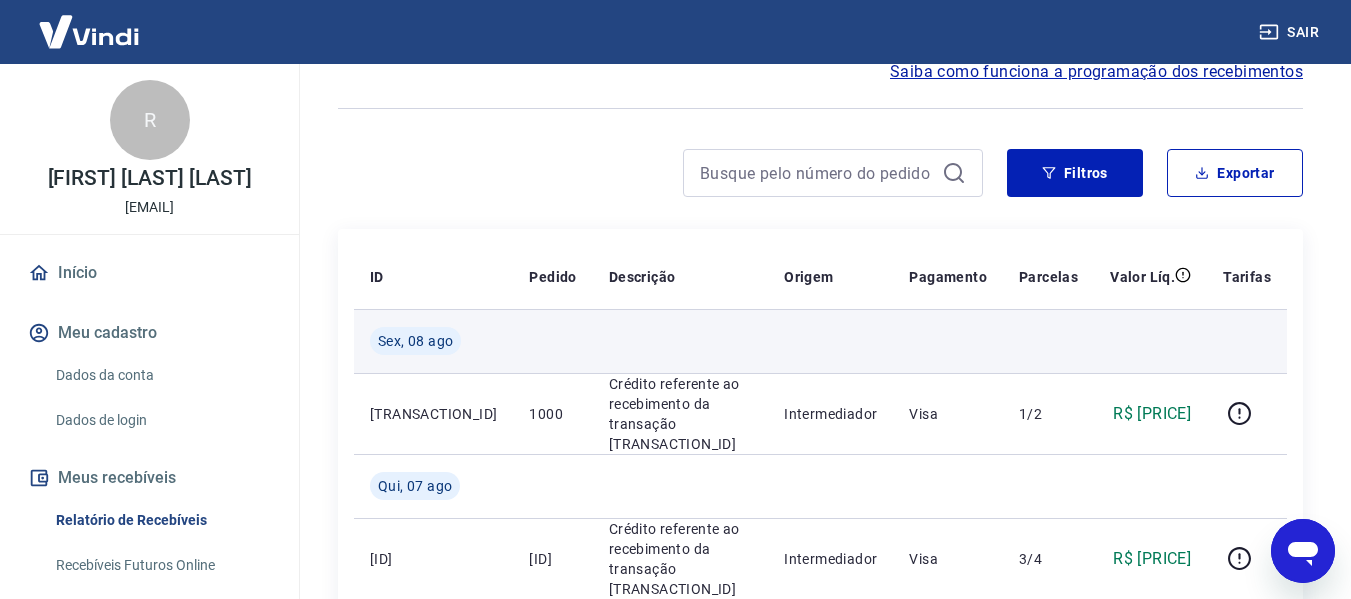 scroll, scrollTop: 0, scrollLeft: 0, axis: both 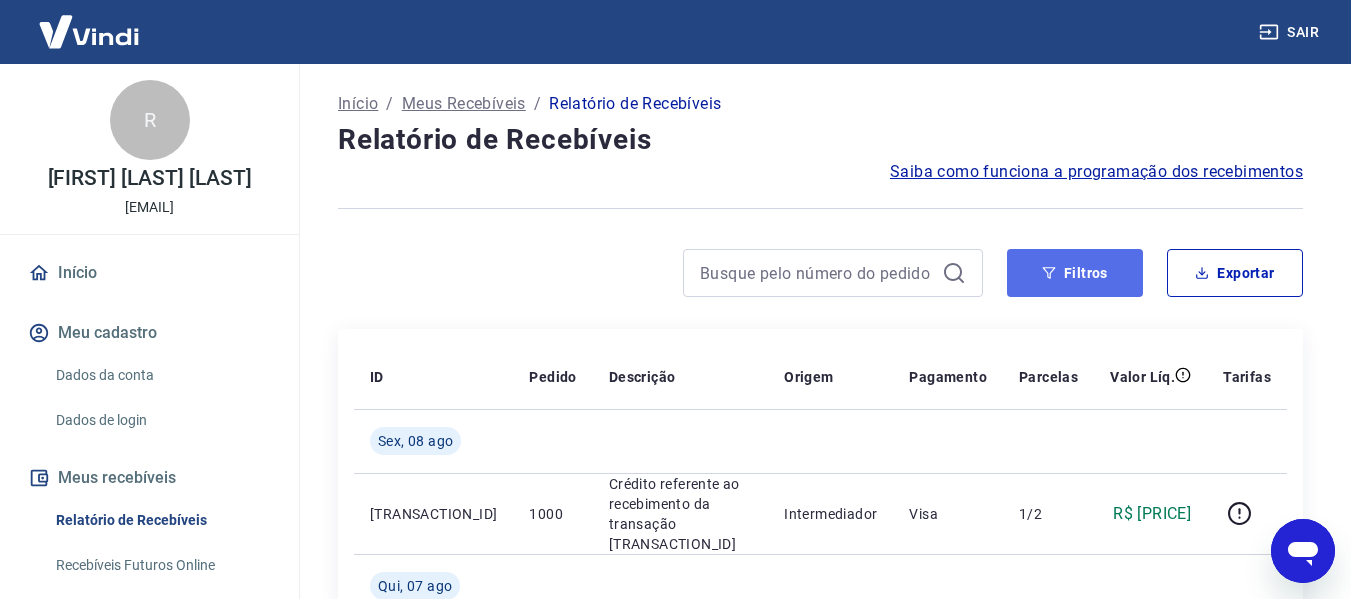 click on "Filtros" at bounding box center [1075, 273] 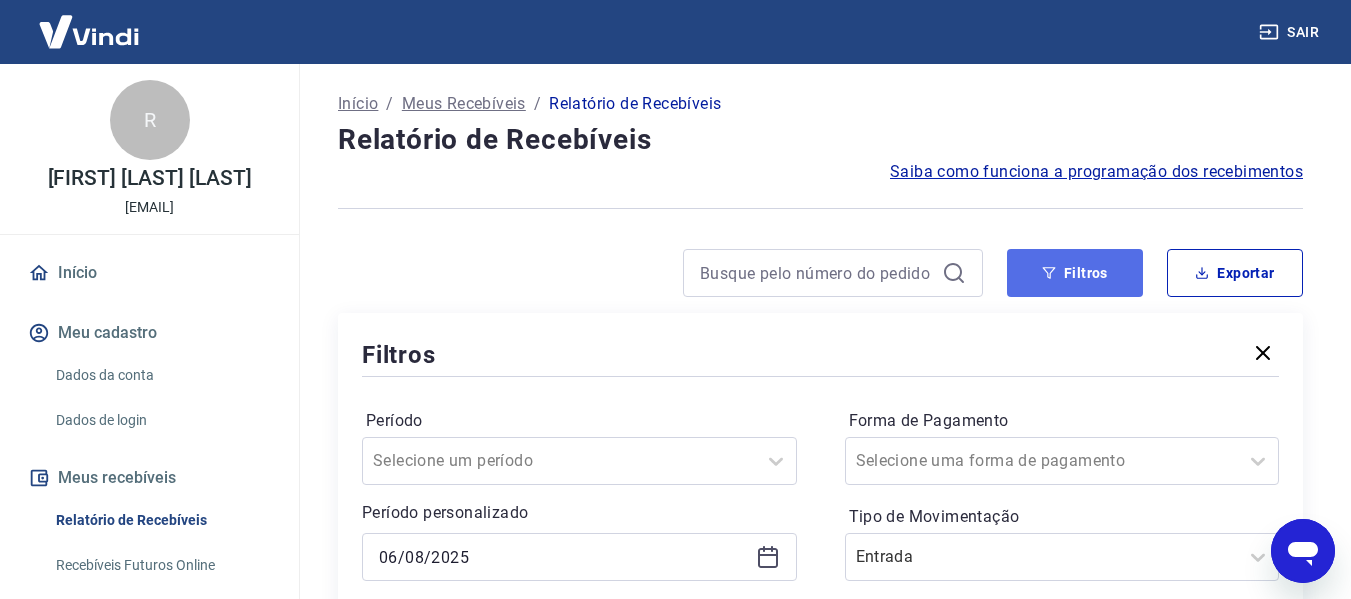 click on "Filtros" at bounding box center [1075, 273] 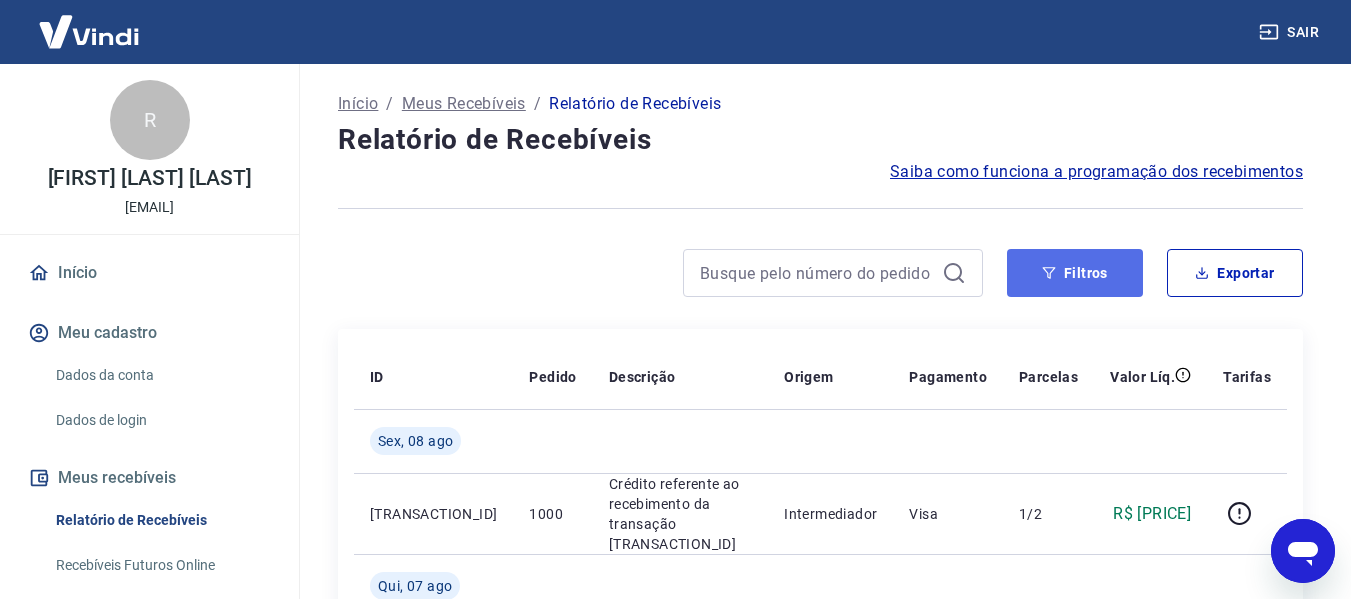 click on "Filtros" at bounding box center (1075, 273) 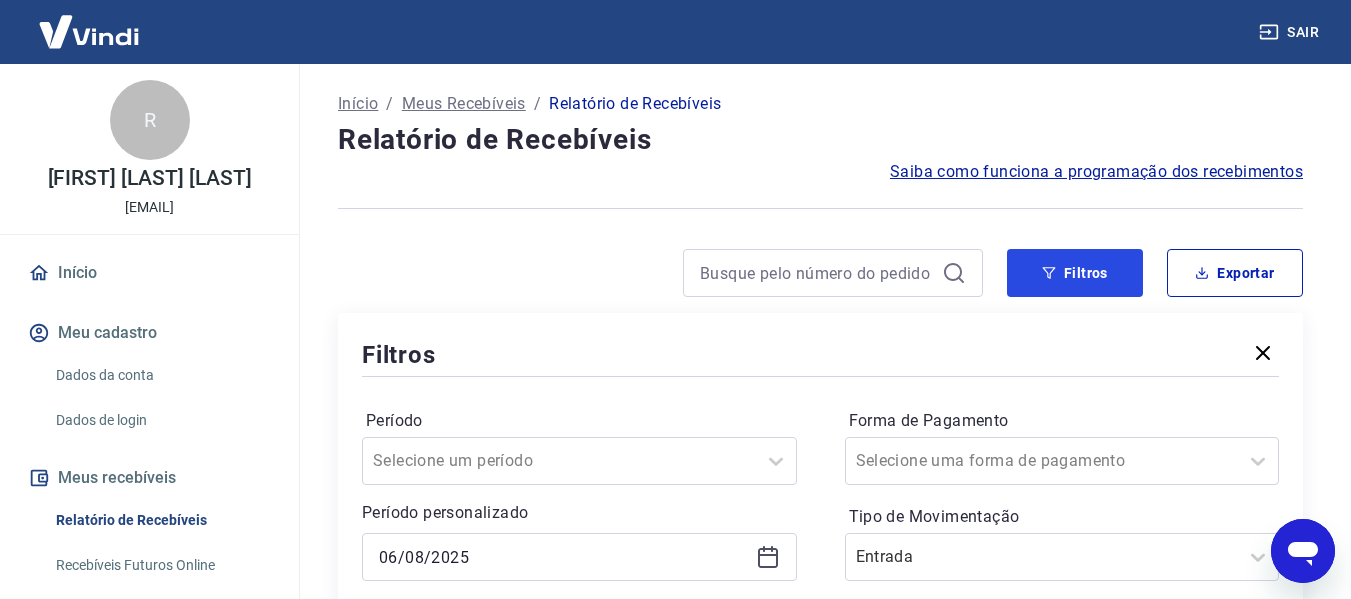 scroll, scrollTop: 300, scrollLeft: 0, axis: vertical 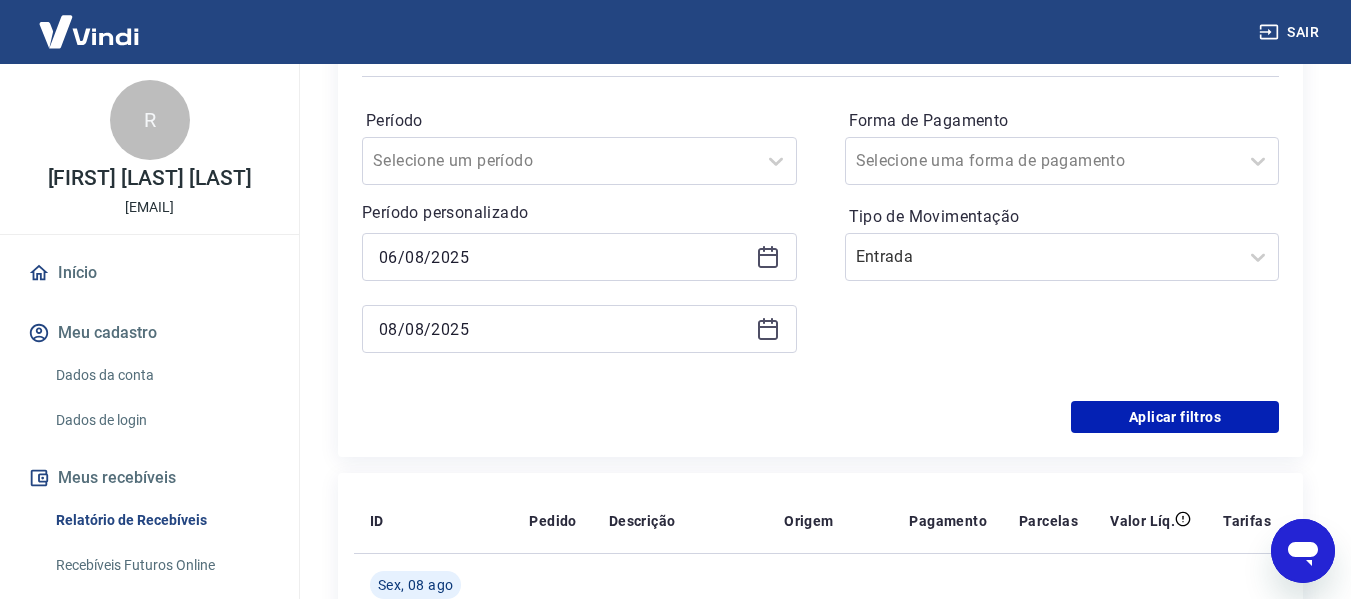 click on "06/08/2025" at bounding box center [579, 257] 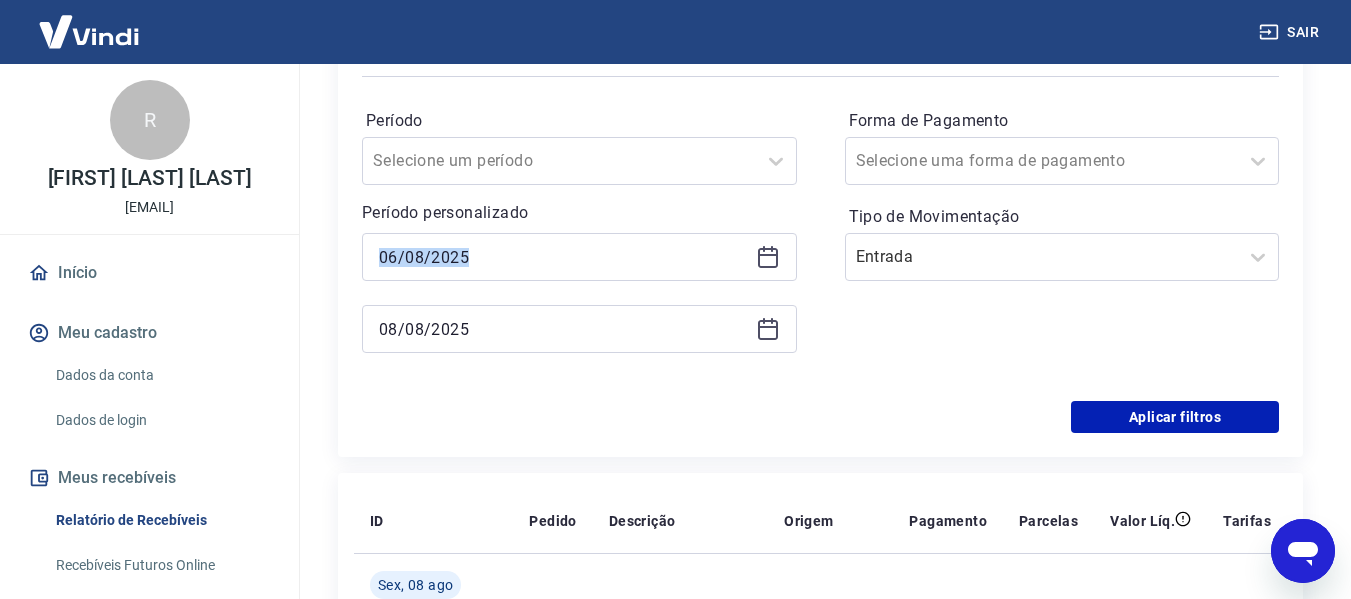 click on "06/08/2025" at bounding box center (579, 257) 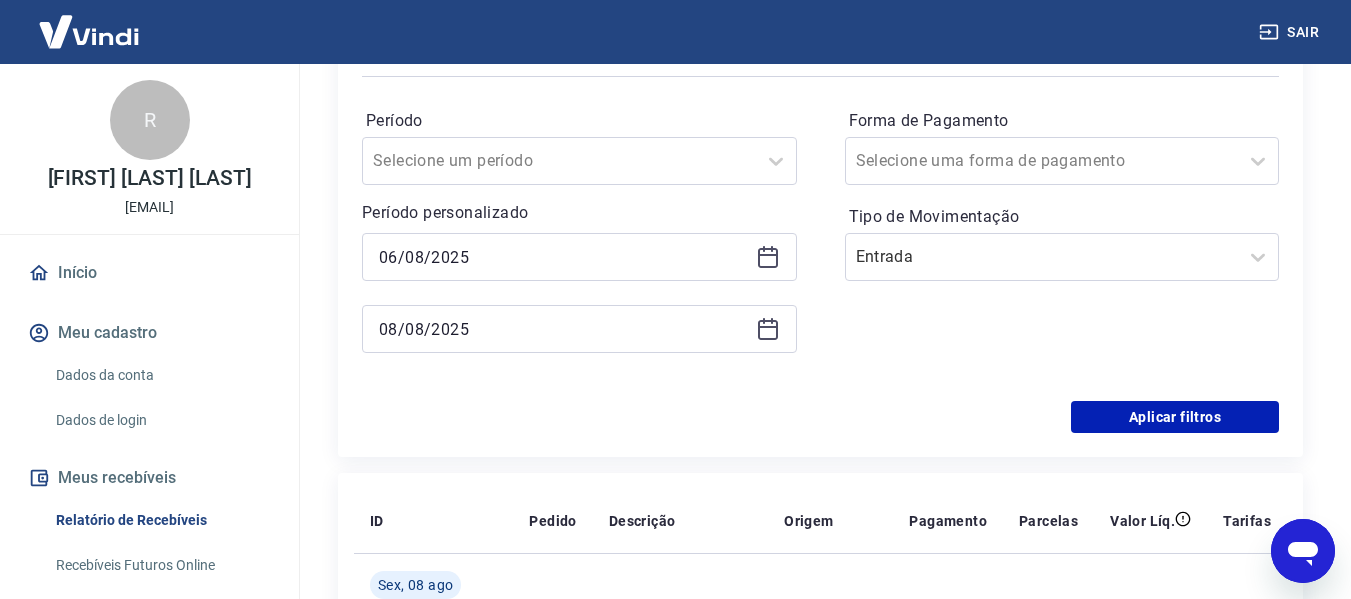 click 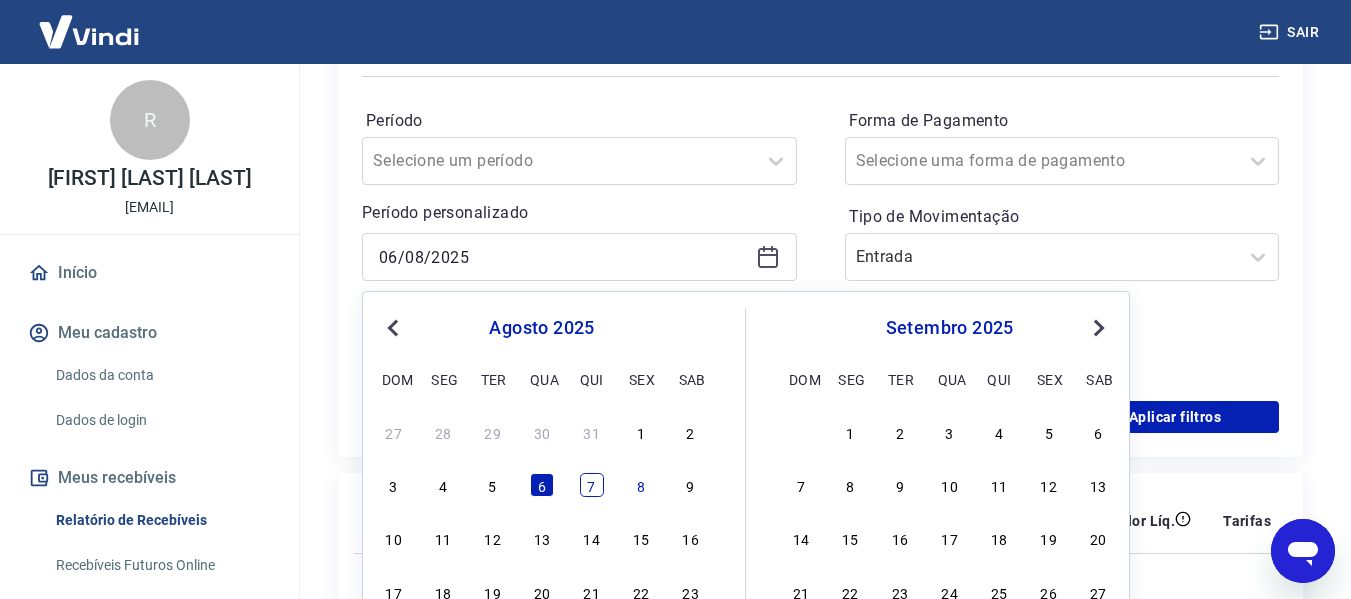 click on "7" at bounding box center [592, 485] 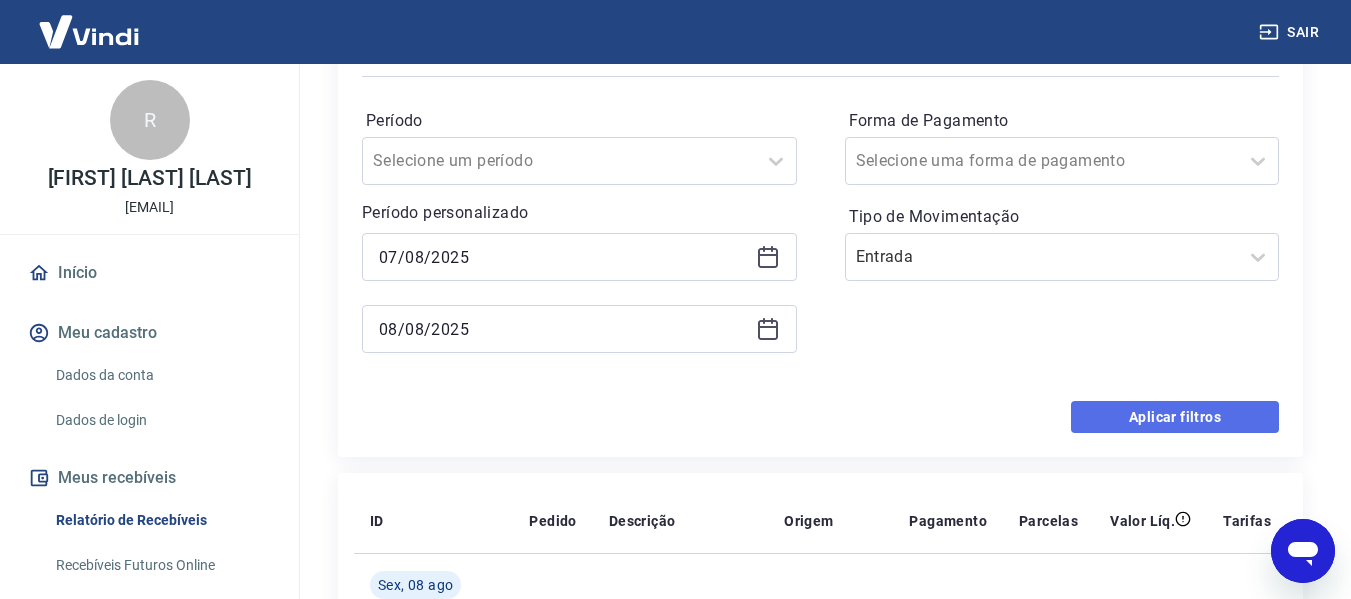 click on "Aplicar filtros" at bounding box center [1175, 417] 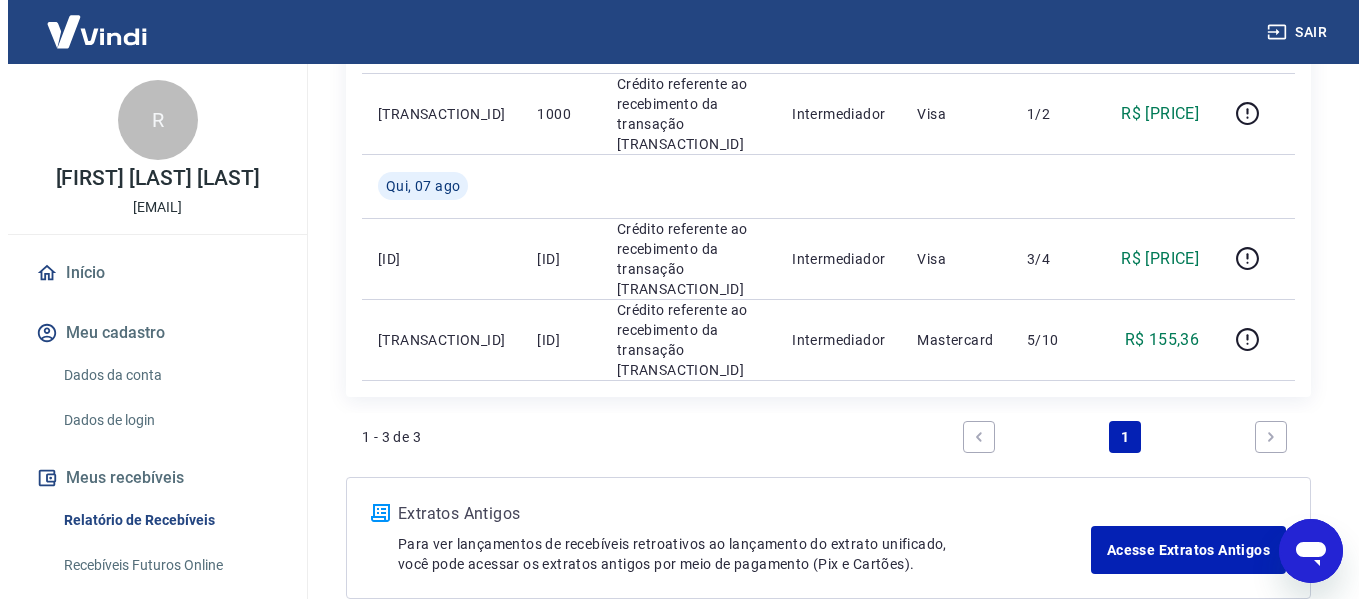 scroll, scrollTop: 100, scrollLeft: 0, axis: vertical 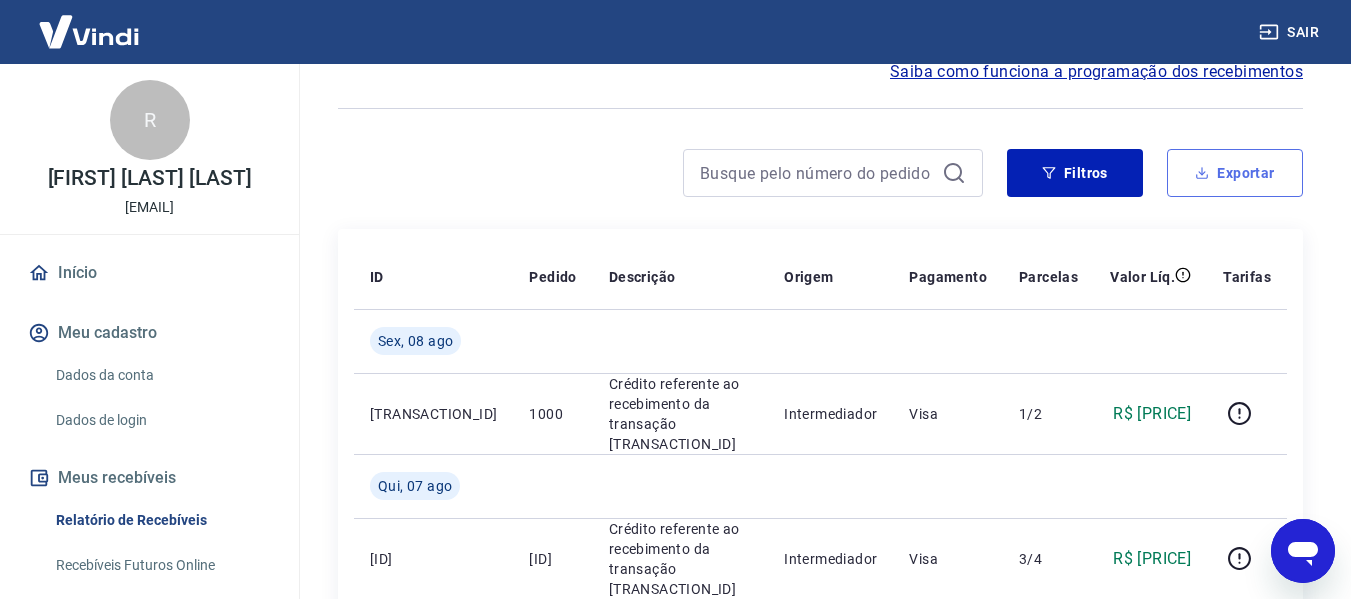 click on "Exportar" at bounding box center (1235, 173) 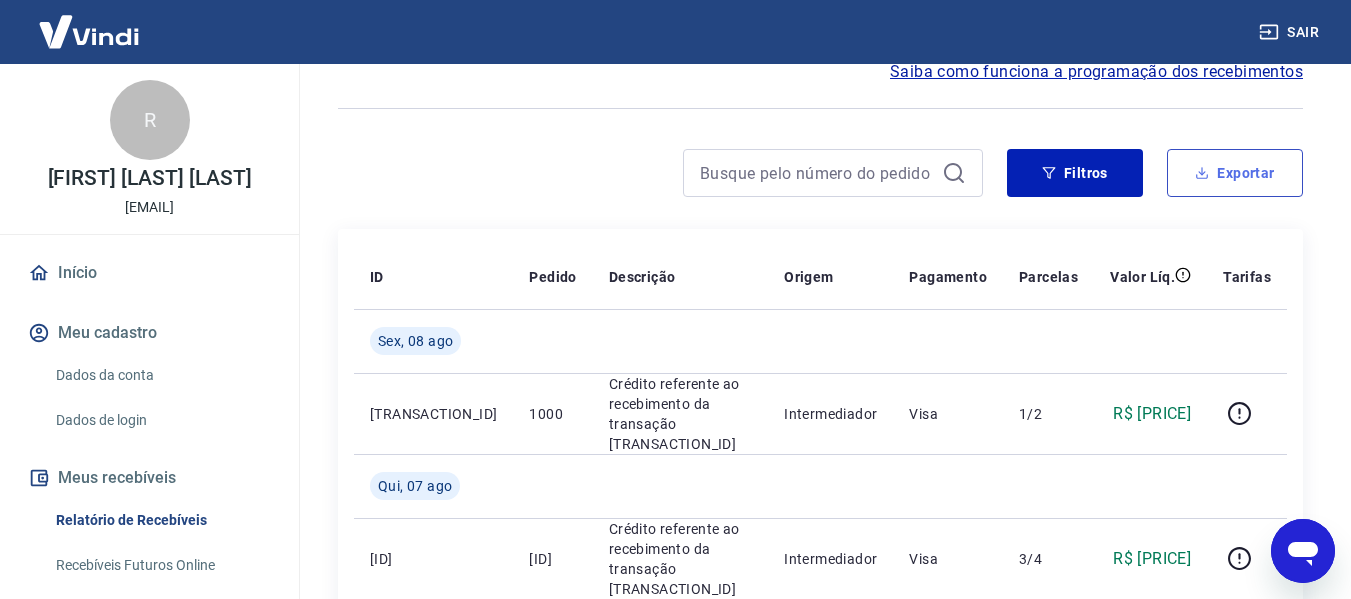 type on "07/08/2025" 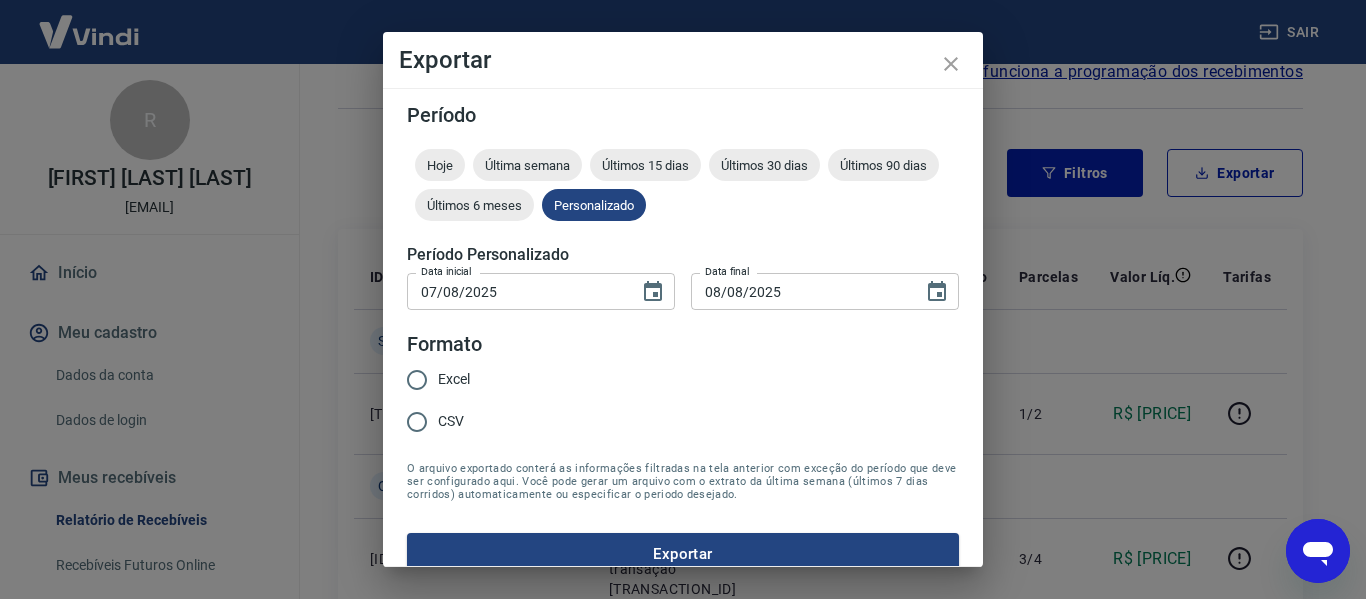 click on "Excel" at bounding box center (417, 380) 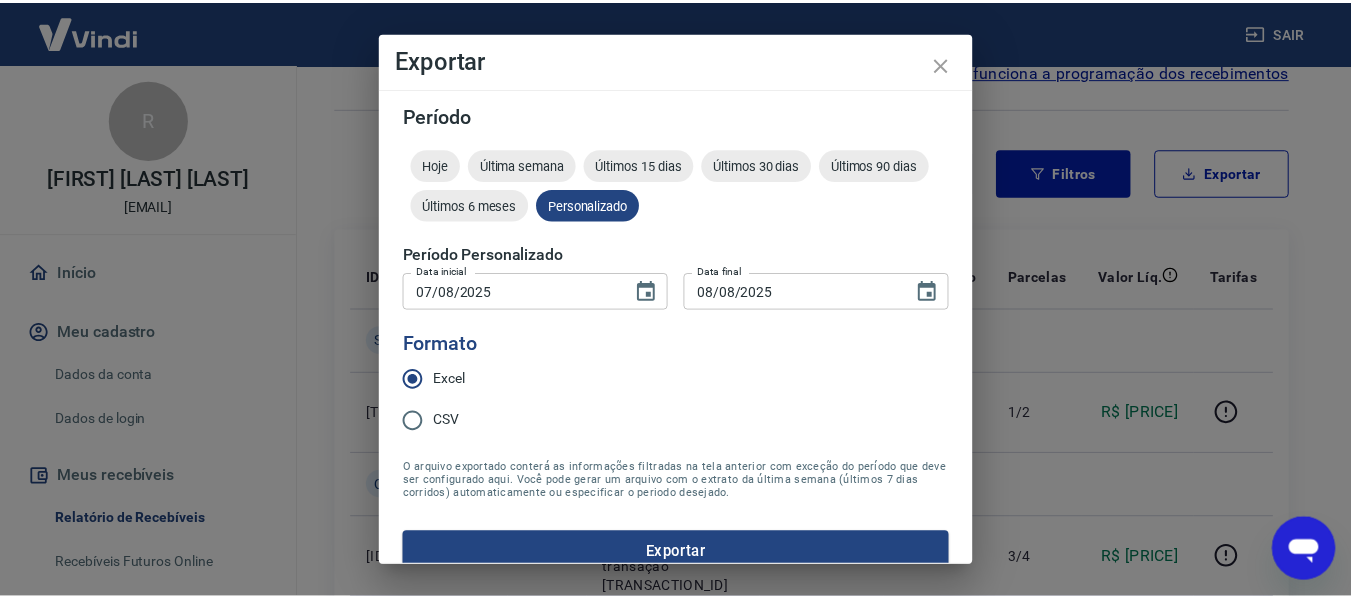 scroll, scrollTop: 25, scrollLeft: 0, axis: vertical 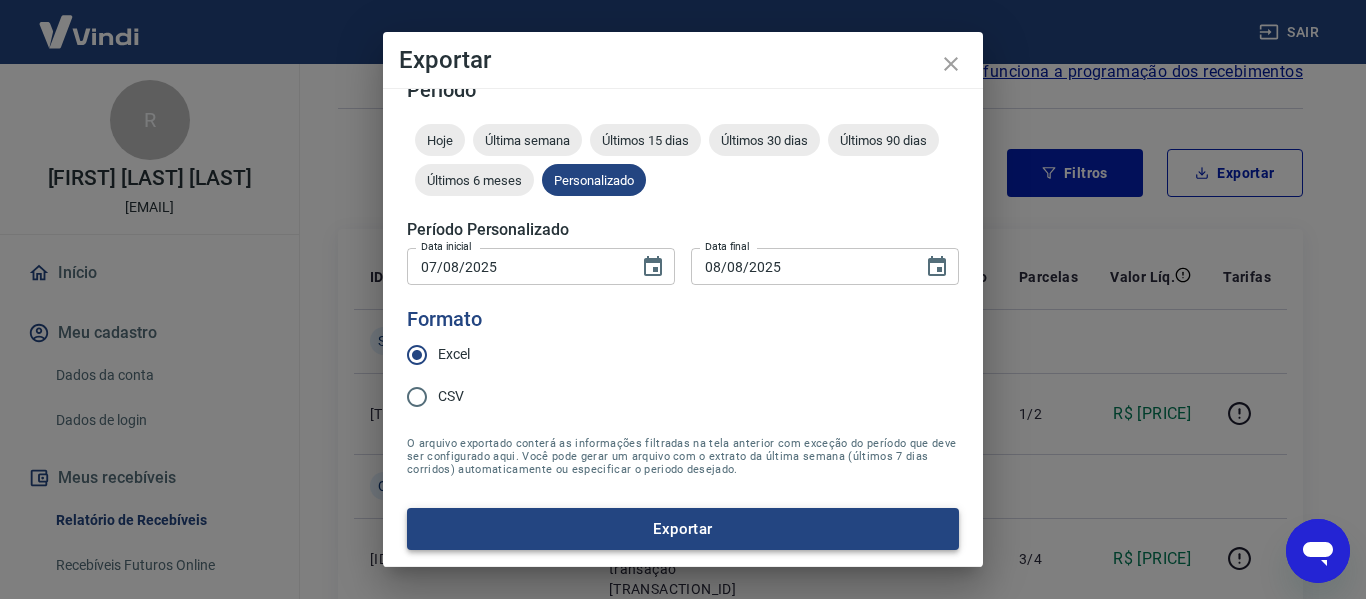 click on "Exportar" at bounding box center [683, 529] 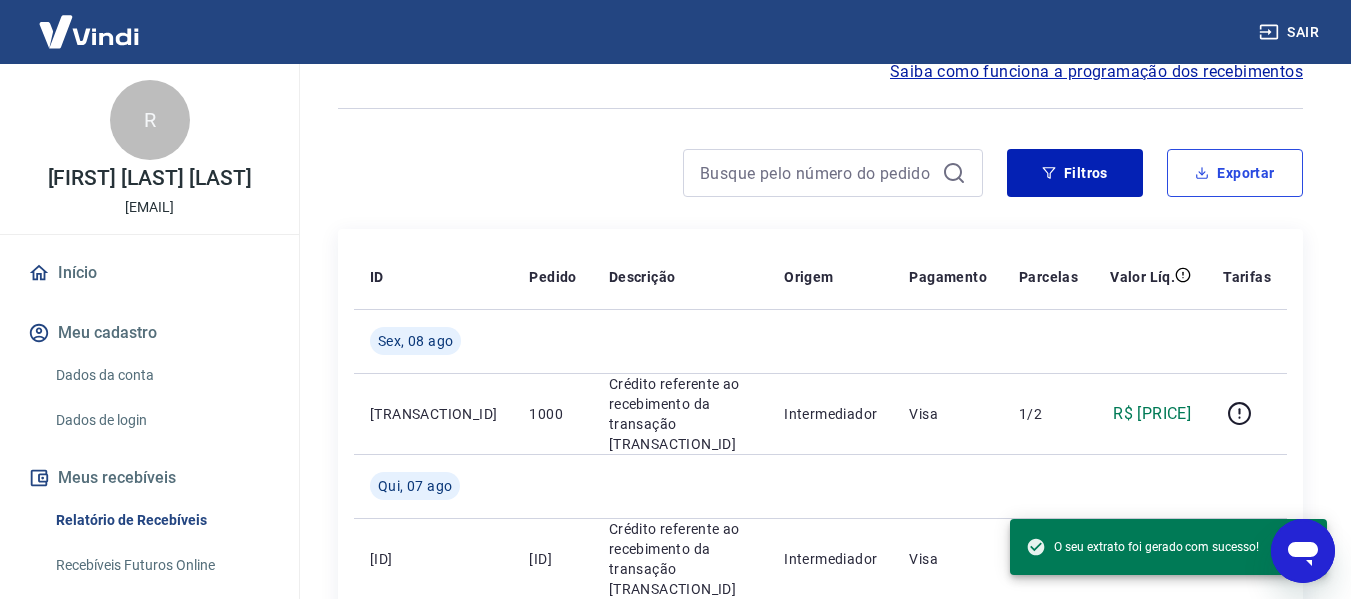 type 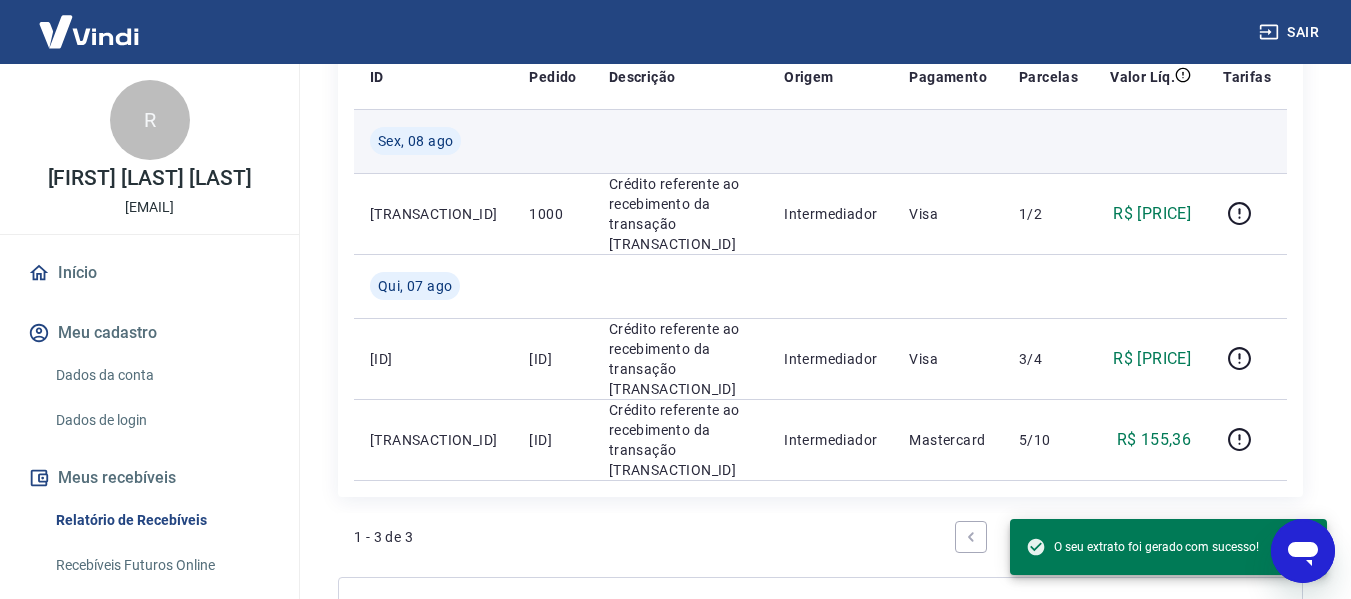 scroll, scrollTop: 400, scrollLeft: 0, axis: vertical 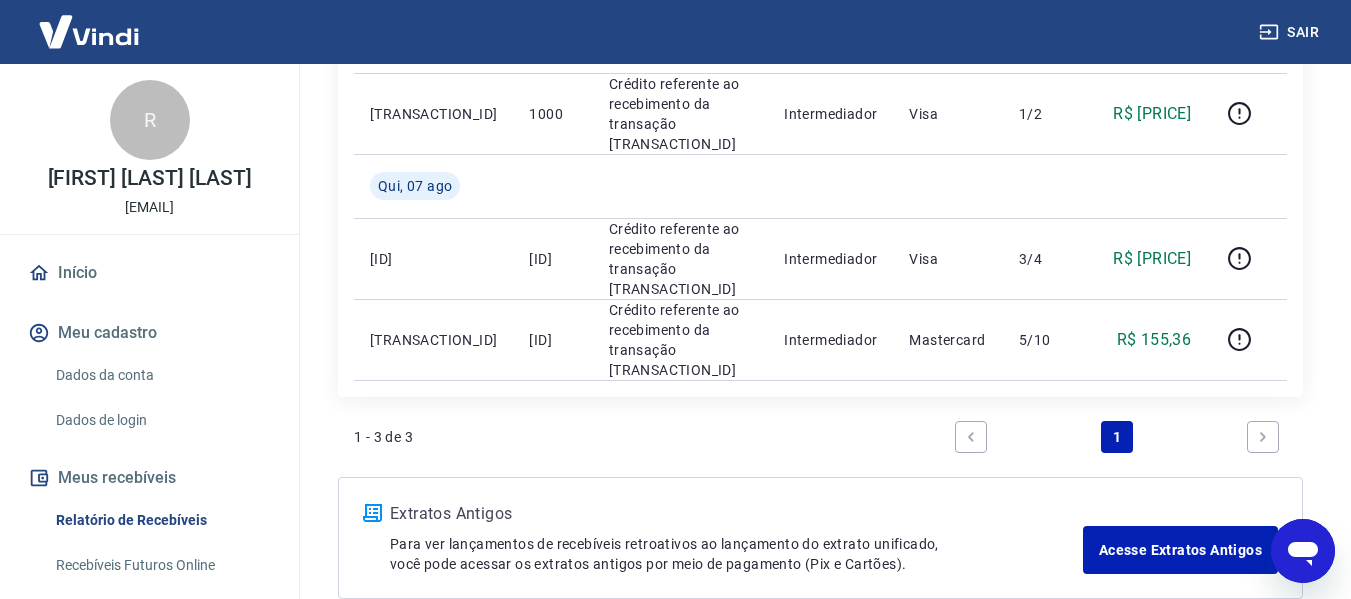click on "ID Pedido Descrição Origem Pagamento Parcelas Valor Líq. Tarifas Sex, [DAY] [MONTH] [TRANSACTION_ID] [ID] Crédito referente ao recebimento da transação [TRANSACTION_ID] Intermediador [CARD_TYPE] [PARCEL] R$ [PRICE] Qui, [DAY] [MONTH] [ID] [ID] Crédito referente ao recebimento da transação [ID] Intermediador [CARD_TYPE] [PARCEL] R$ [PRICE] [TRANSACTION_ID] [ID] Crédito referente ao recebimento da transação [TRANSACTION_ID] Intermediador [CARD_TYPE] [PARCEL] R$ [PRICE]" at bounding box center (820, 163) 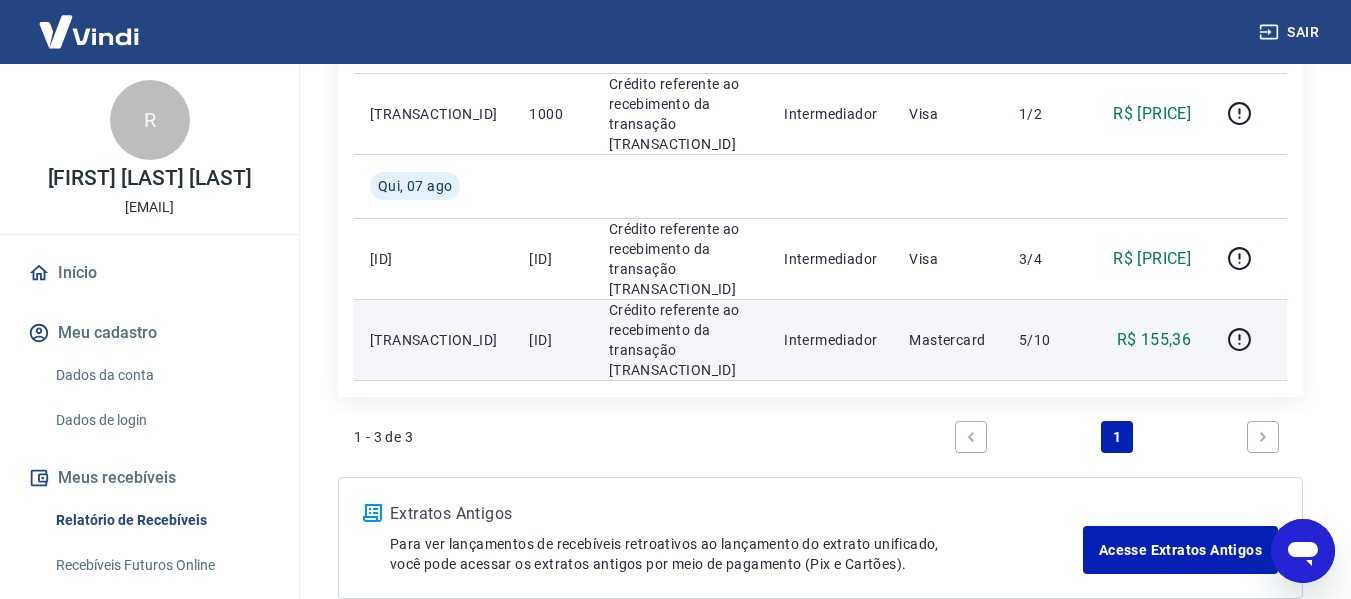 click on "Crédito referente ao recebimento da transação [TRANSACTION_ID]" at bounding box center (680, 340) 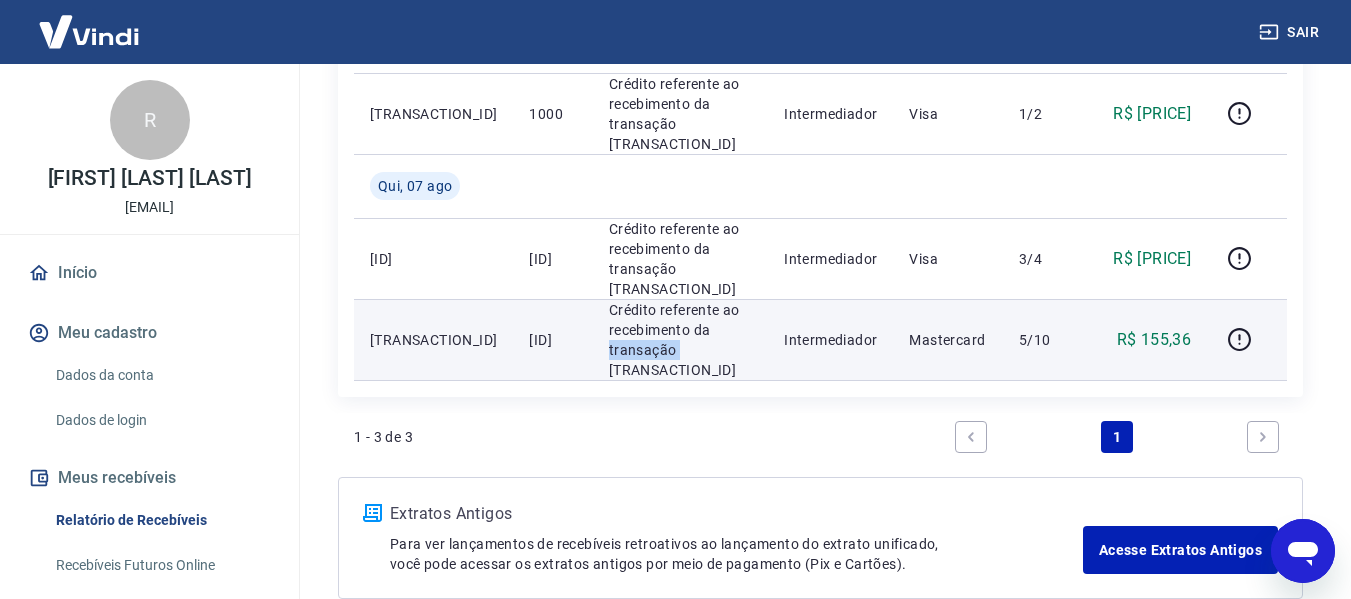click on "Crédito referente ao recebimento da transação [TRANSACTION_ID]" at bounding box center [680, 340] 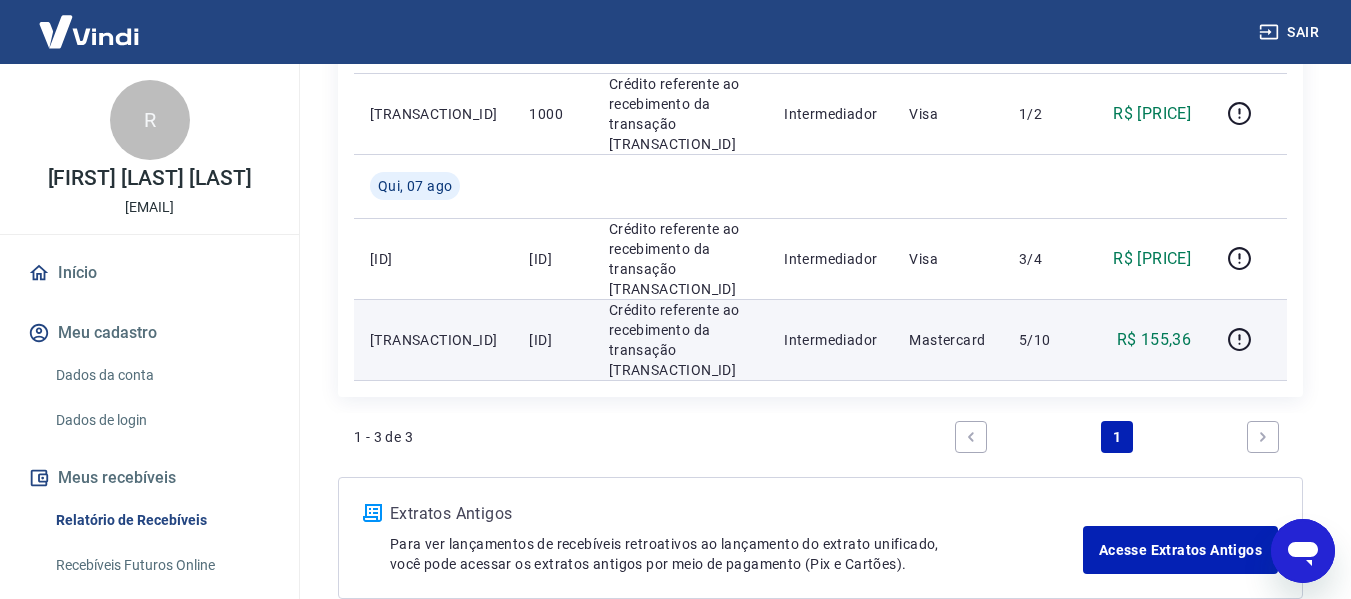 click on "Intermediador" at bounding box center [830, 339] 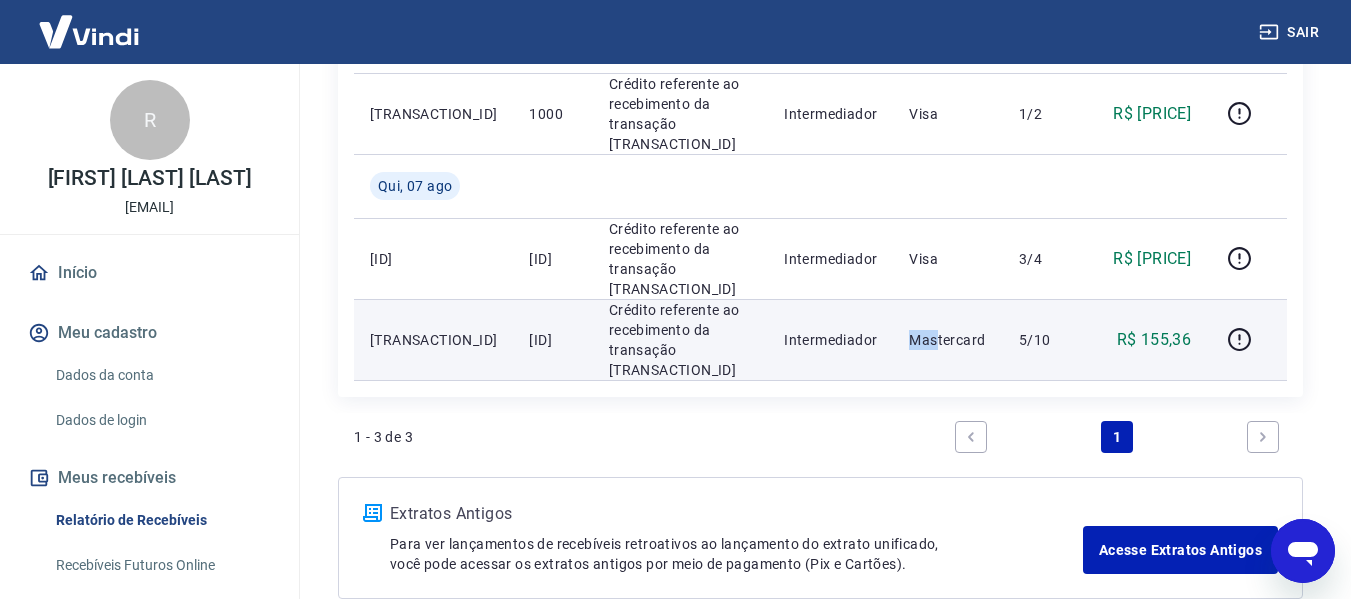 drag, startPoint x: 915, startPoint y: 299, endPoint x: 1112, endPoint y: 288, distance: 197.30687 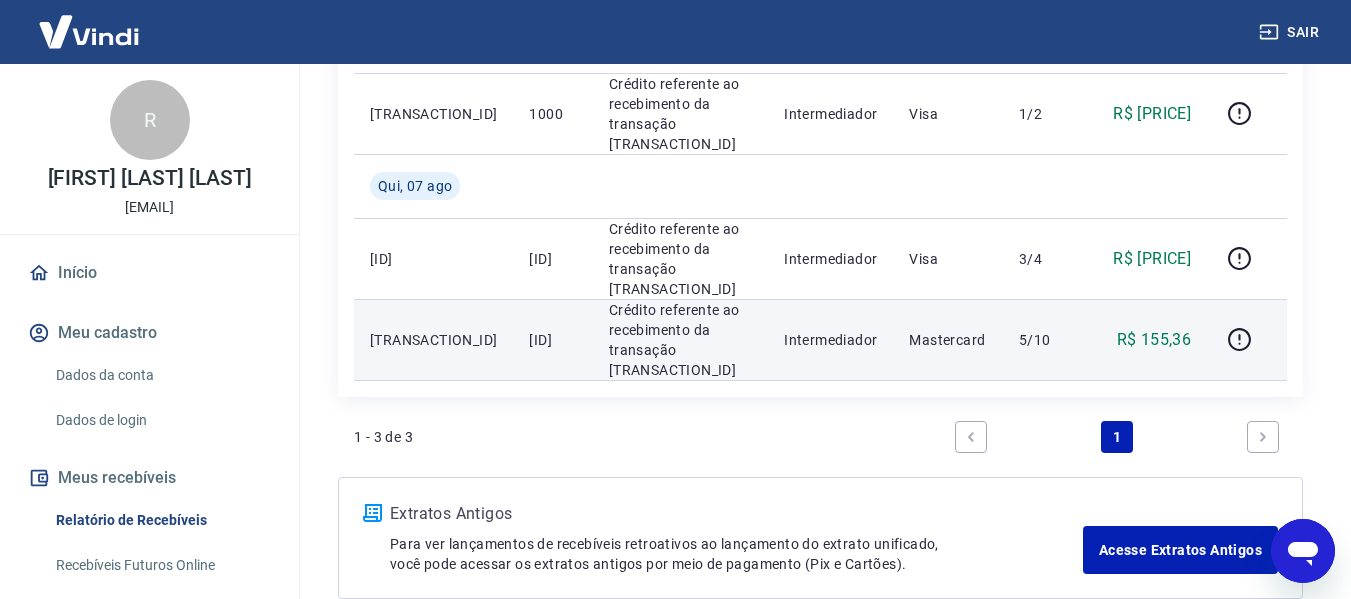 click on "R$ 155,36" at bounding box center [1154, 340] 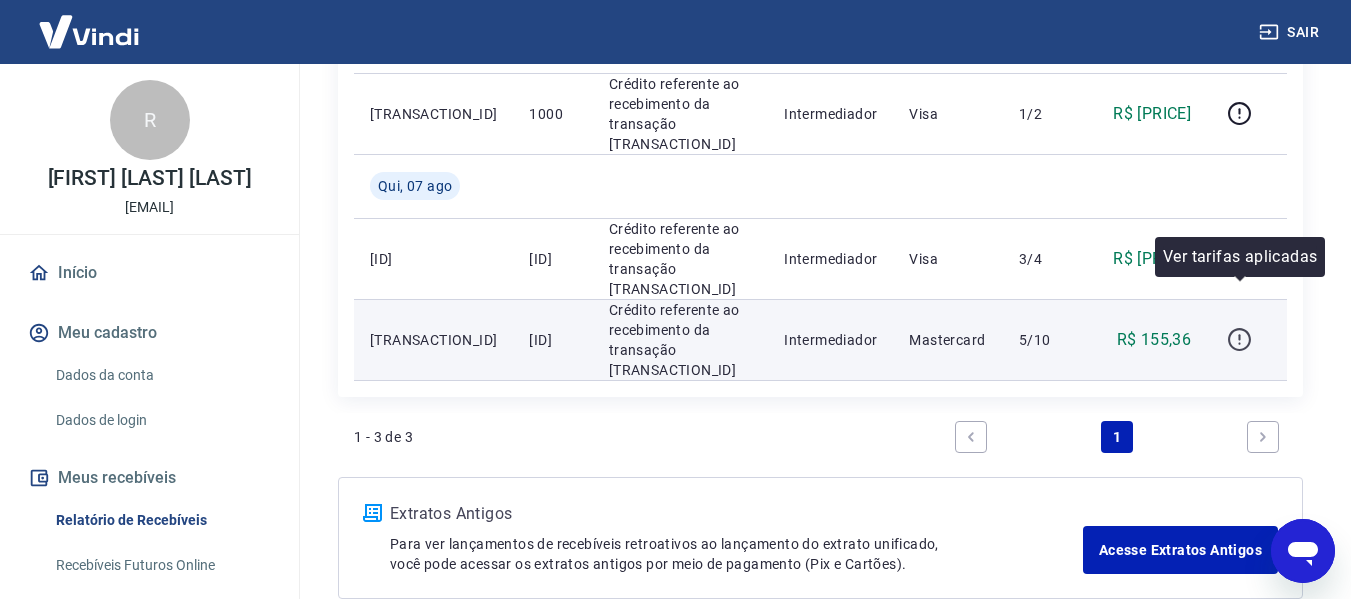 click 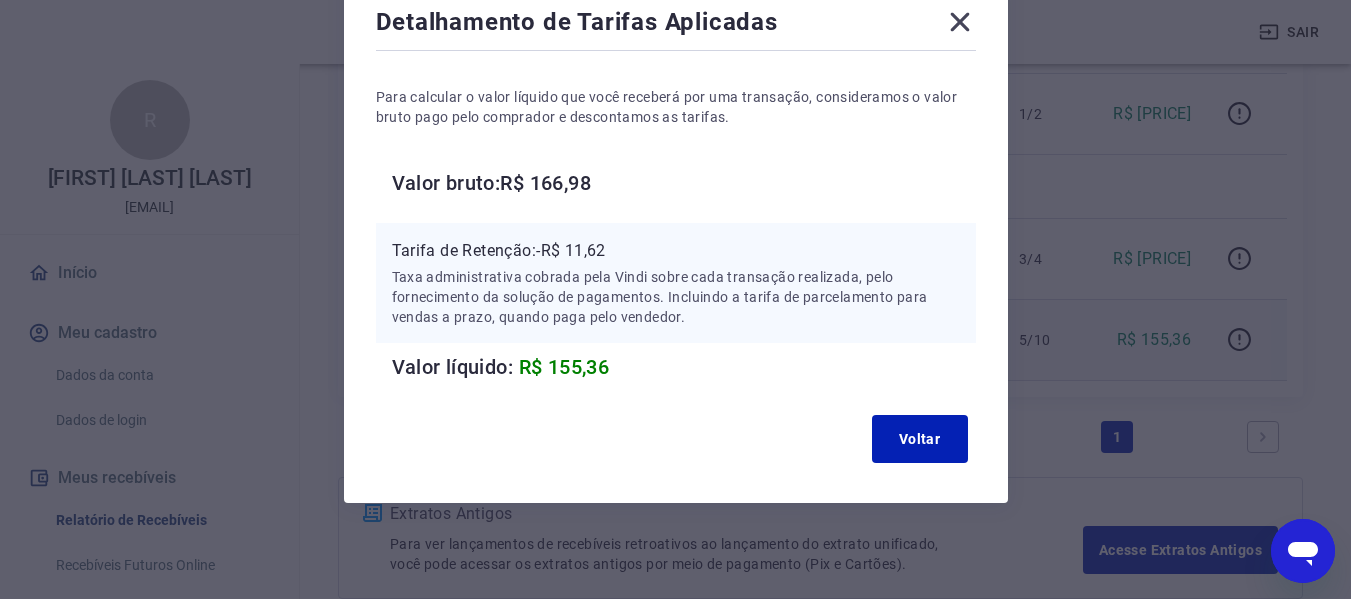 scroll, scrollTop: 0, scrollLeft: 0, axis: both 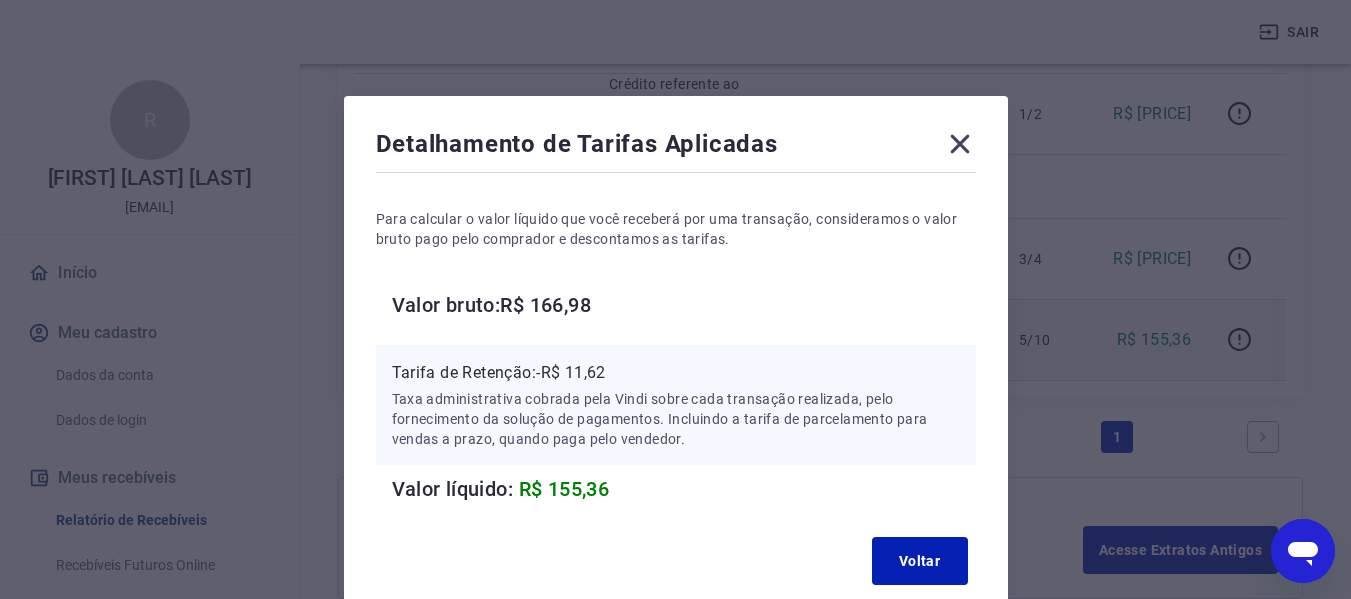 click 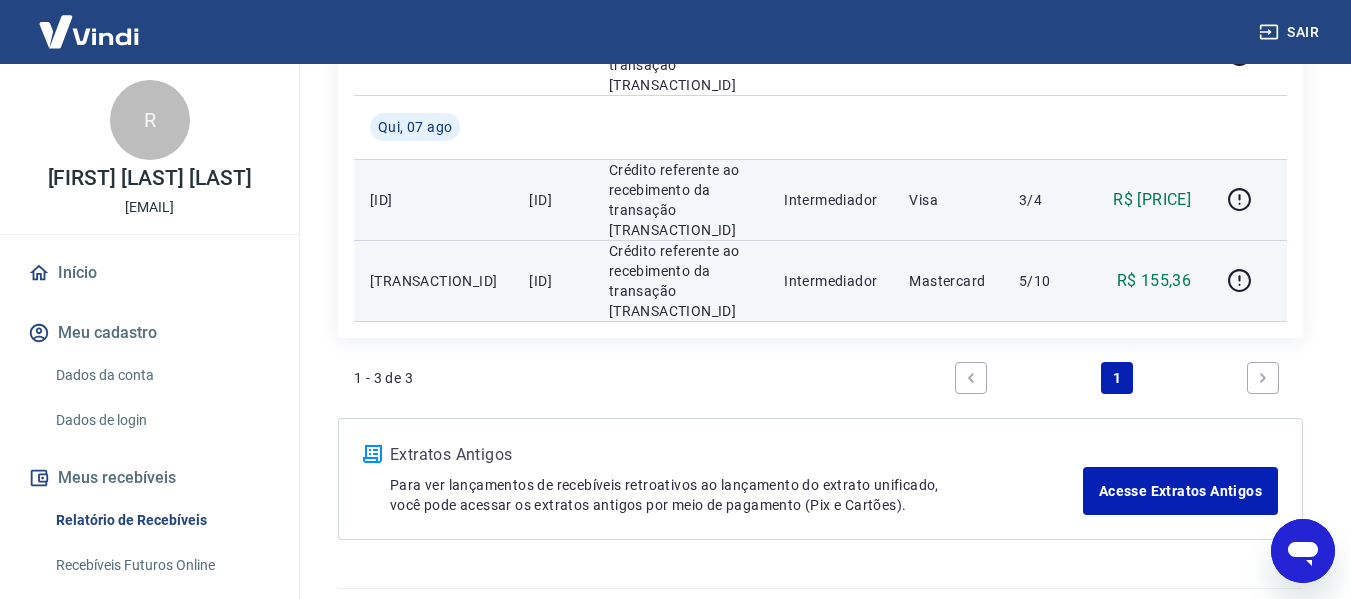 scroll, scrollTop: 0, scrollLeft: 0, axis: both 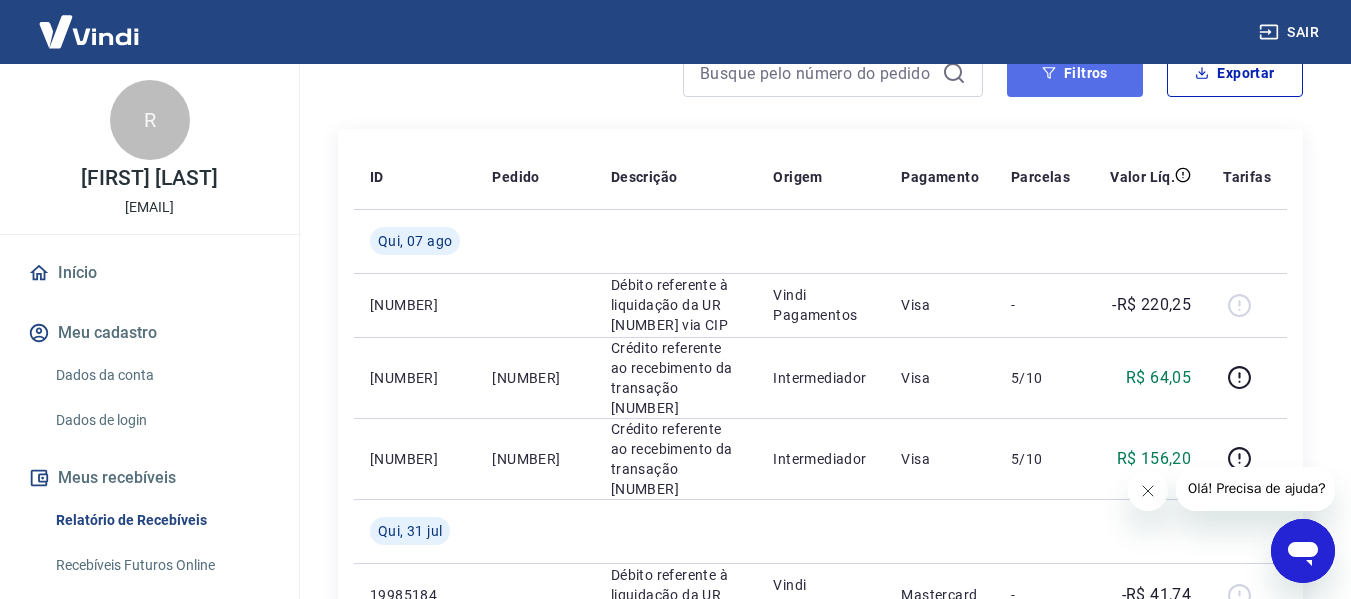 click on "Filtros" at bounding box center [1075, 73] 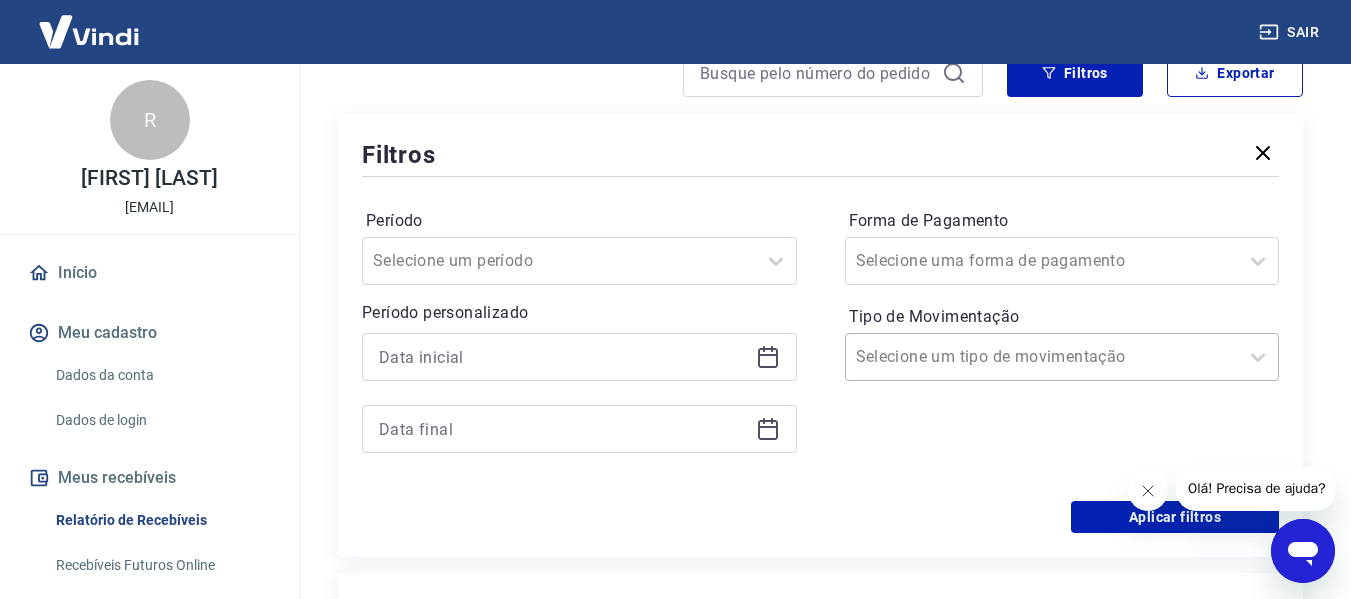 click on "Tipo de Movimentação" at bounding box center (957, 357) 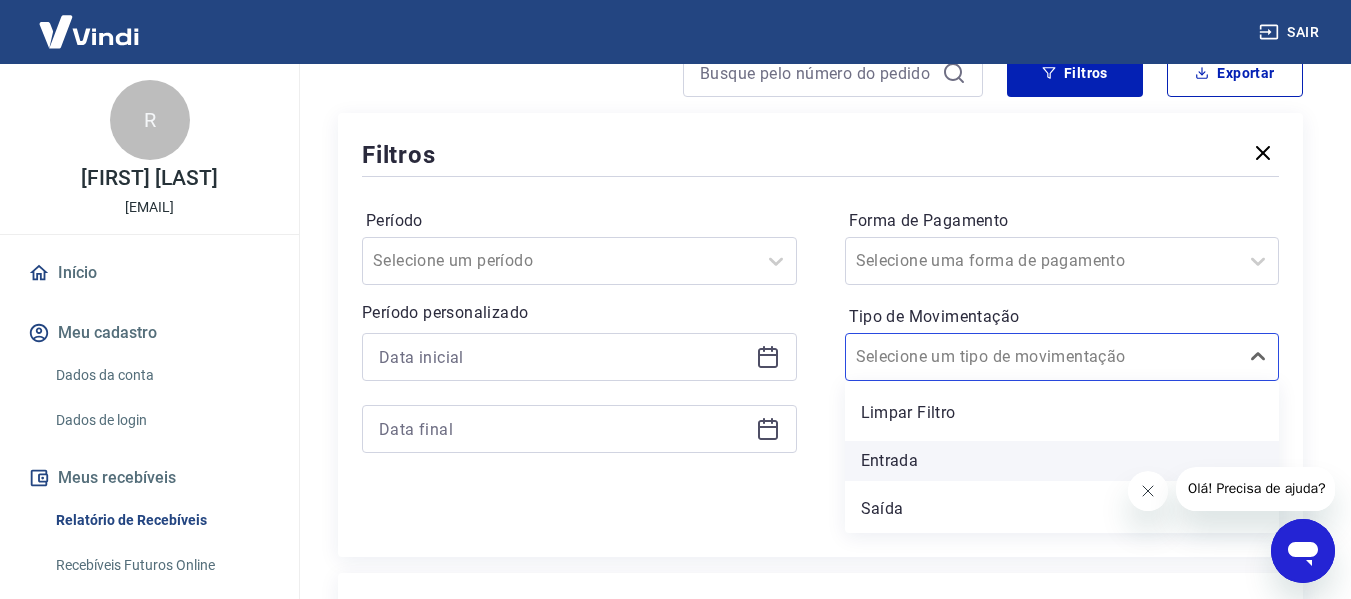 click on "Entrada" at bounding box center (1062, 461) 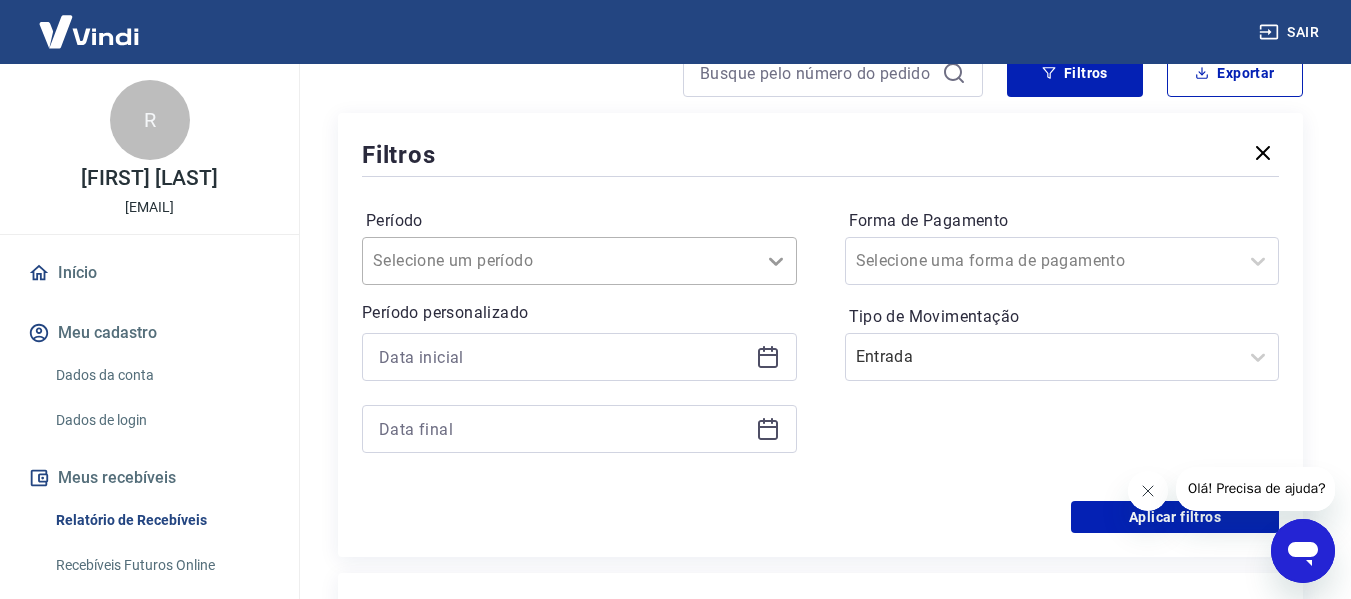 click 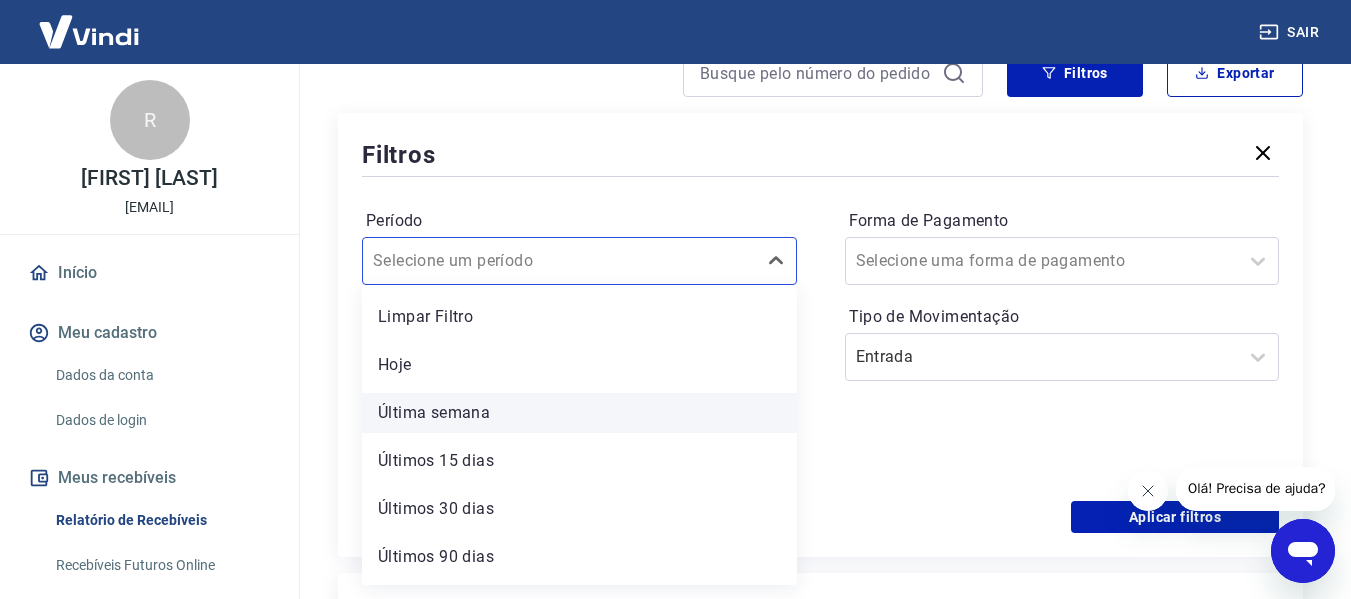 click on "Última semana" at bounding box center [579, 413] 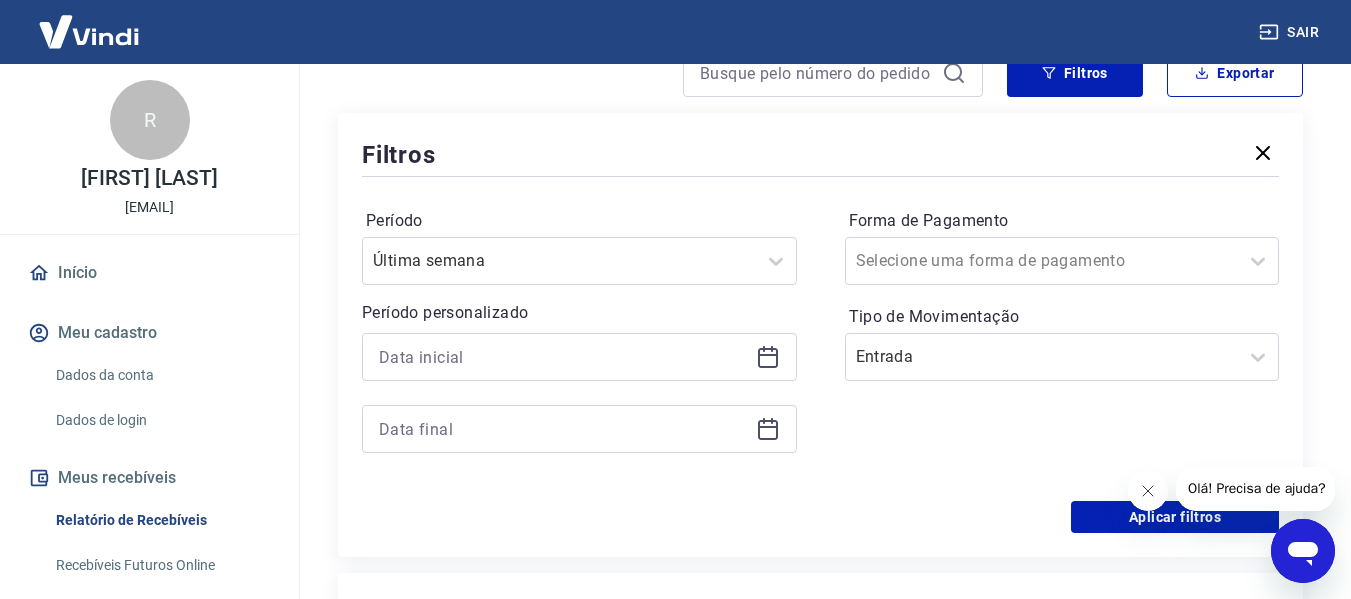 scroll, scrollTop: 500, scrollLeft: 0, axis: vertical 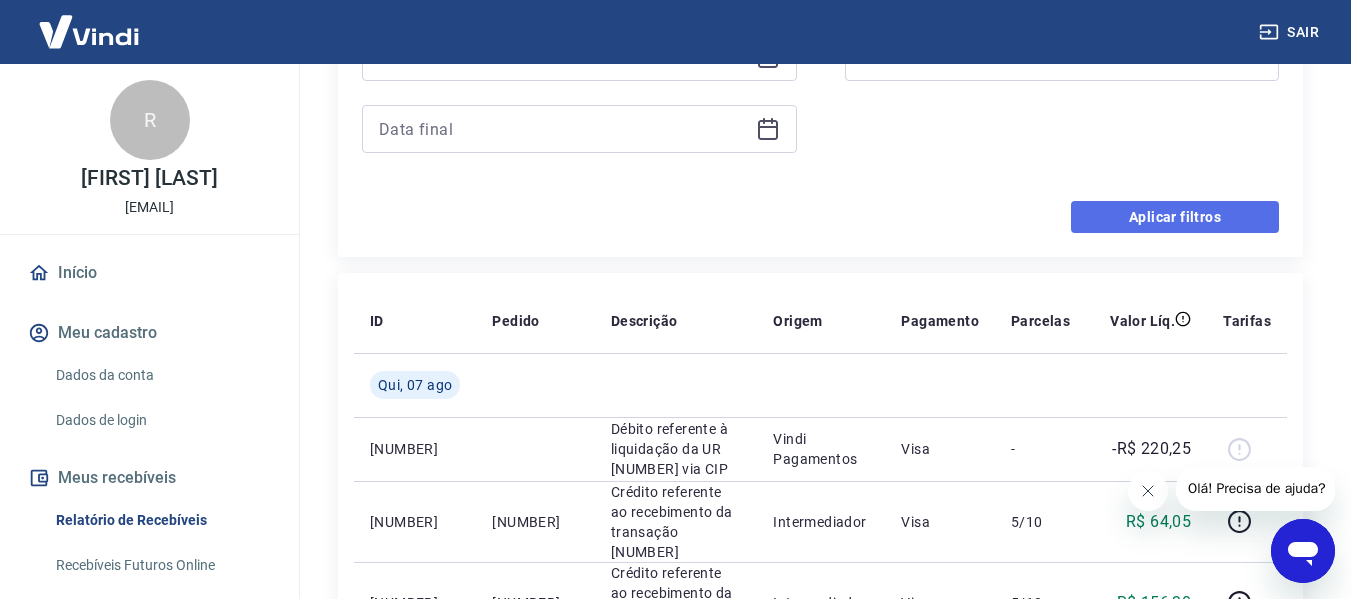 click on "Aplicar filtros" at bounding box center [1175, 217] 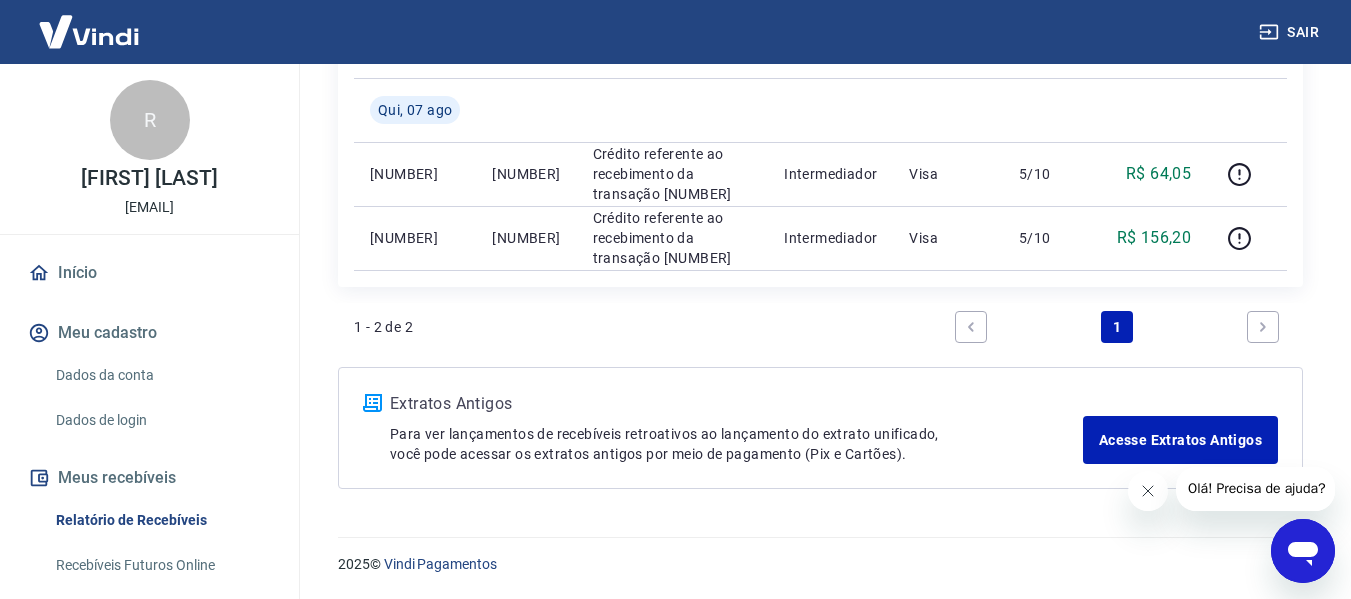 scroll, scrollTop: 131, scrollLeft: 0, axis: vertical 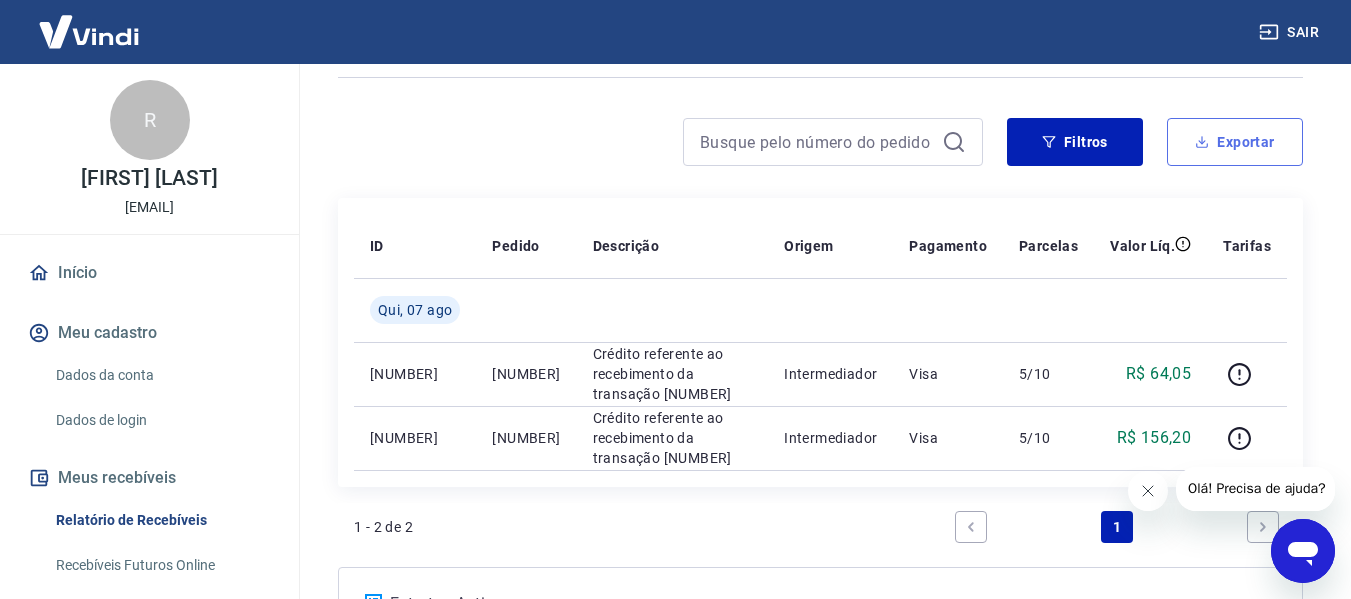 click on "Exportar" at bounding box center [1235, 142] 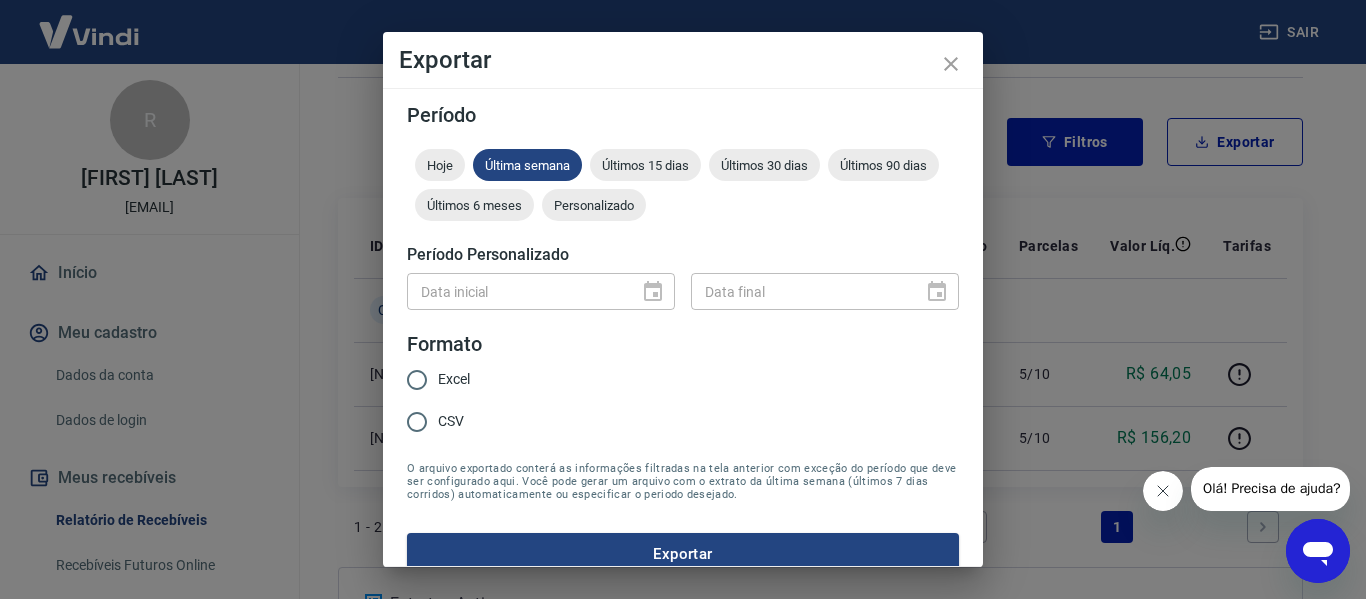 click on "Excel" at bounding box center [417, 380] 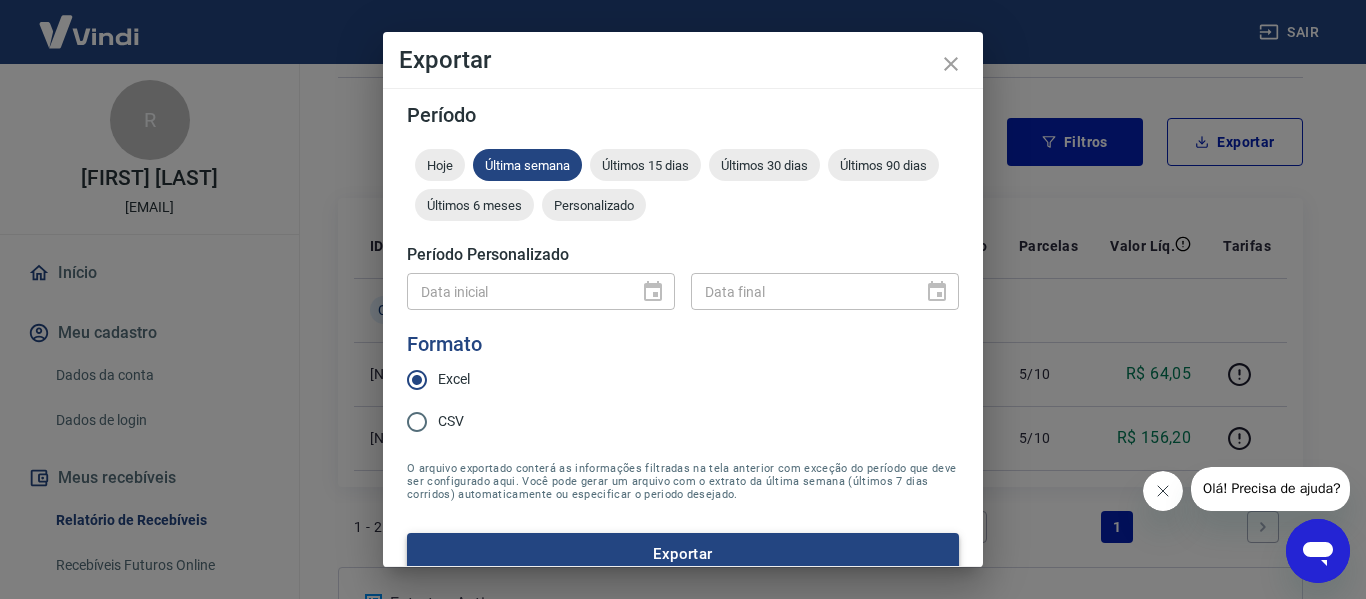 click on "Exportar" at bounding box center [683, 554] 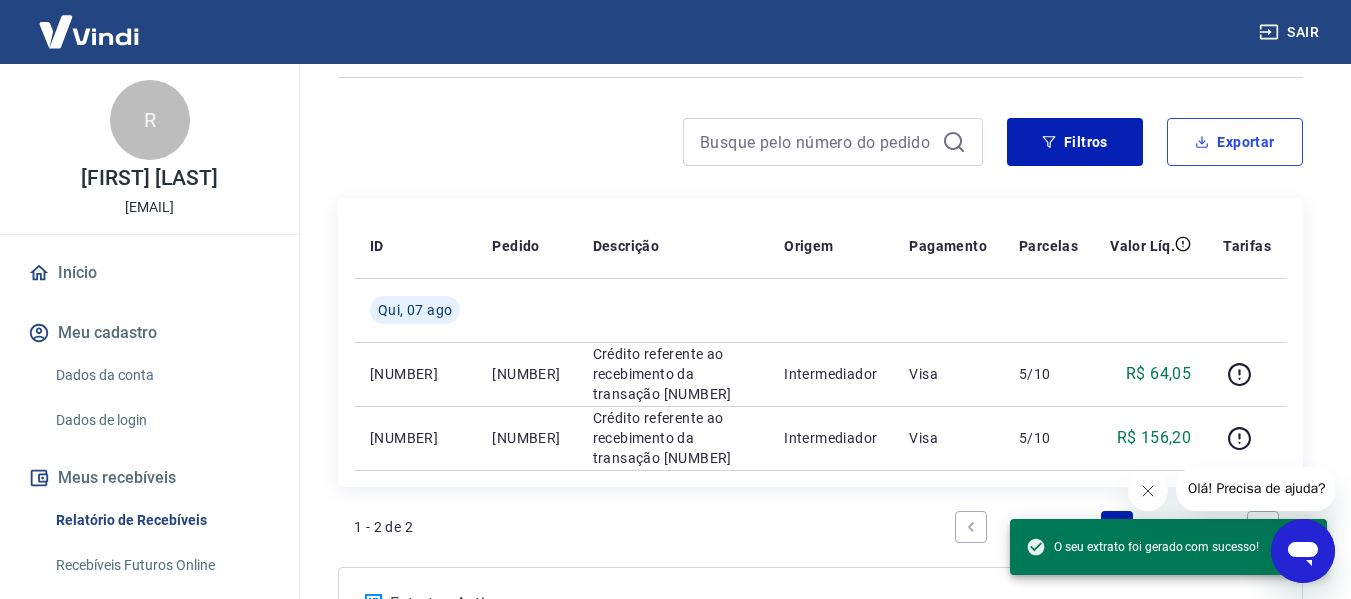 type 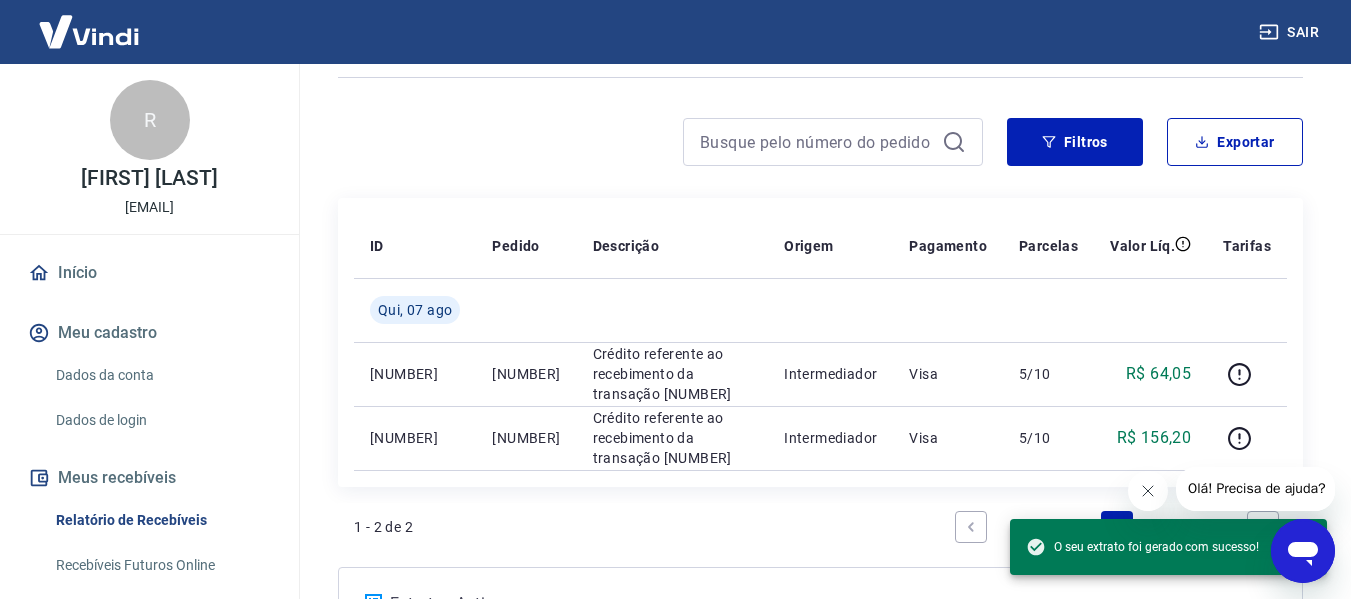 scroll, scrollTop: 231, scrollLeft: 0, axis: vertical 